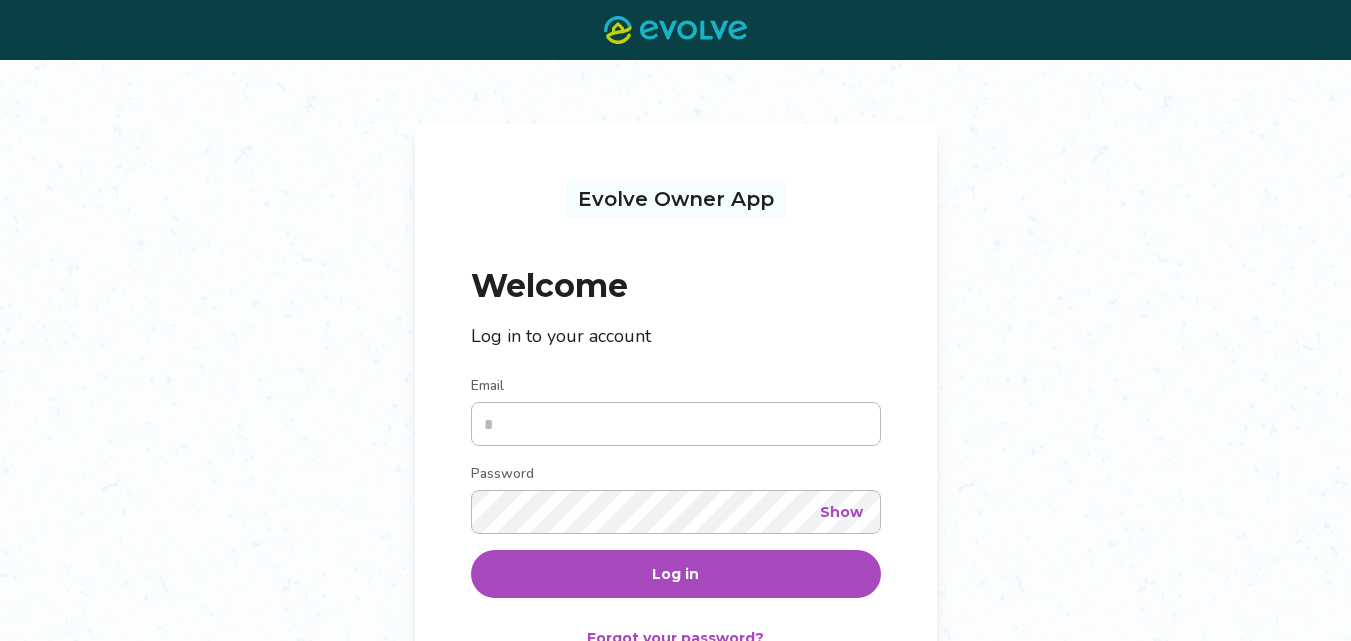 scroll, scrollTop: 0, scrollLeft: 0, axis: both 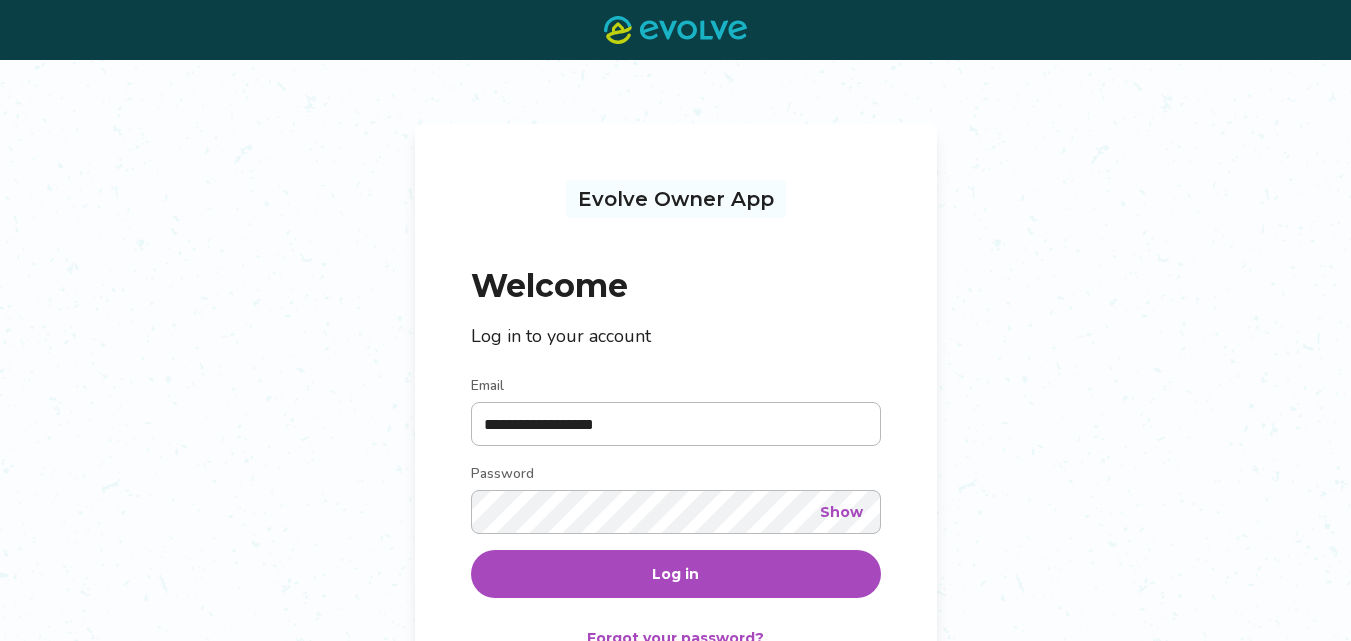 click on "Show" at bounding box center [841, 512] 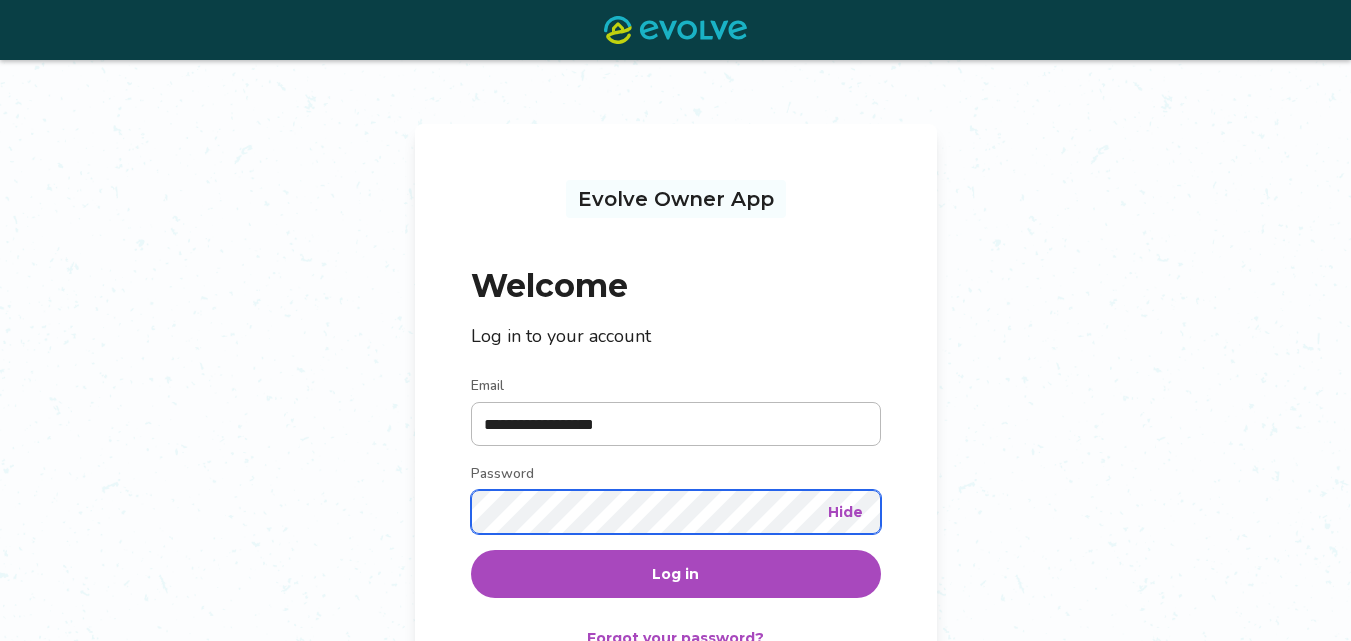 scroll, scrollTop: 182, scrollLeft: 0, axis: vertical 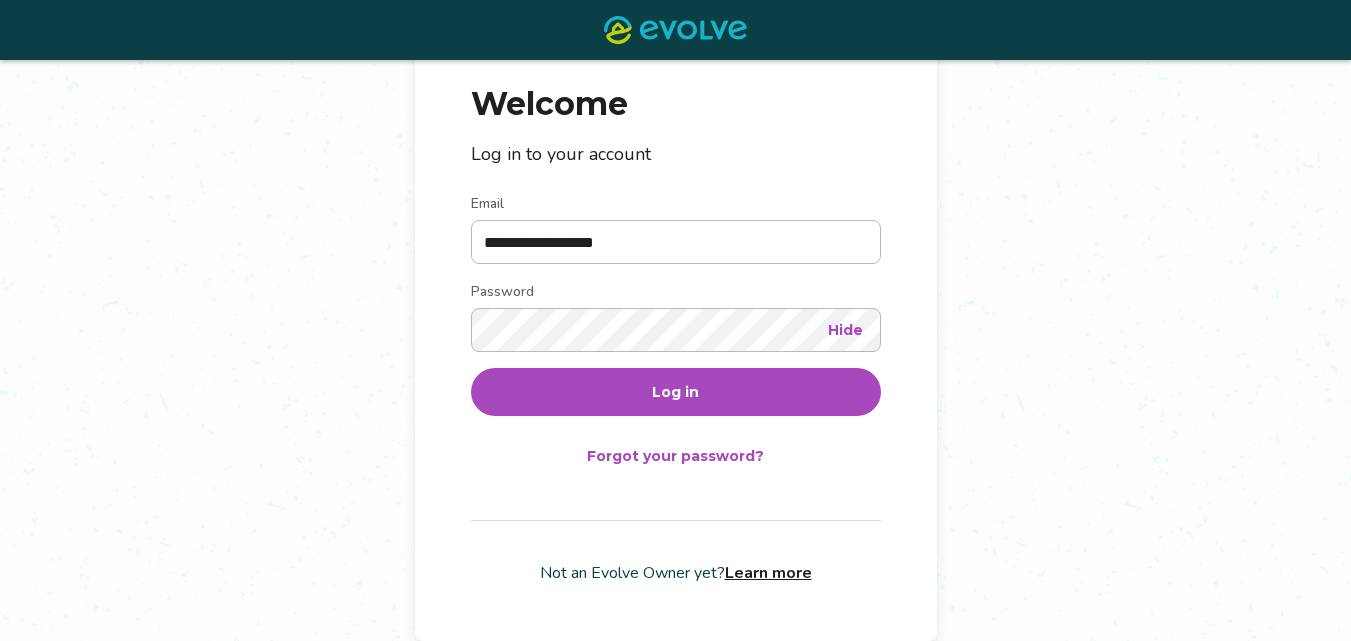 click on "Log in" at bounding box center [676, 392] 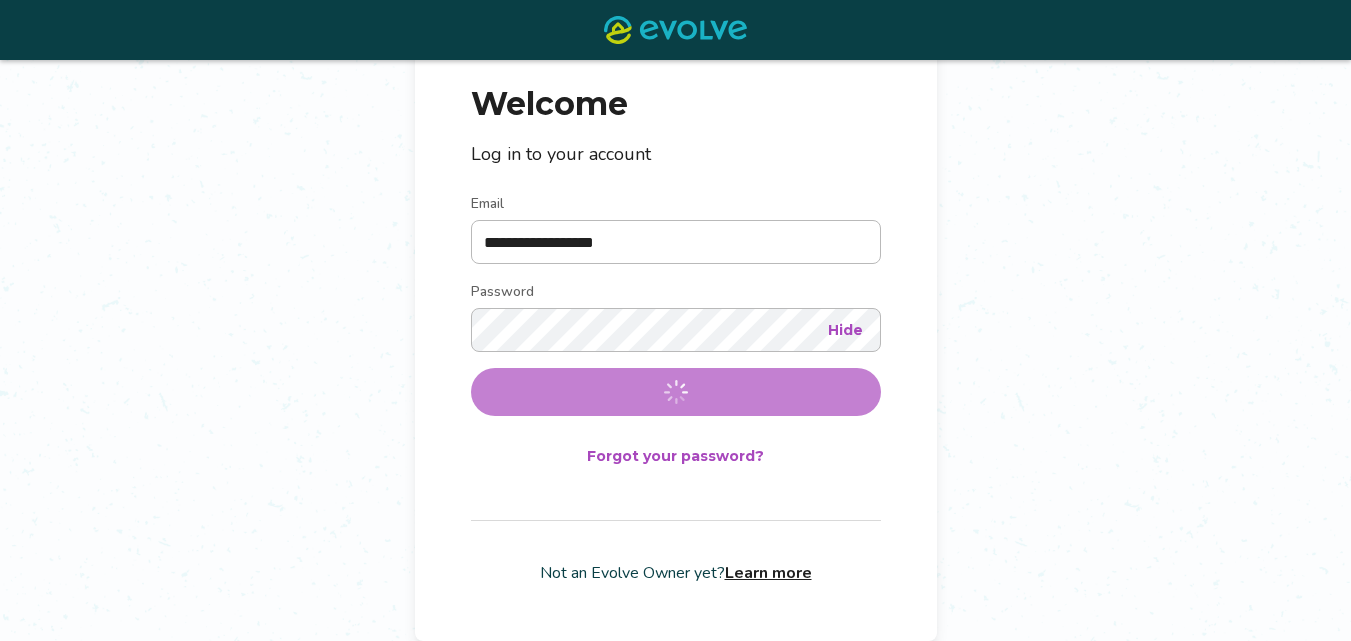 click on "Hide" at bounding box center (845, 330) 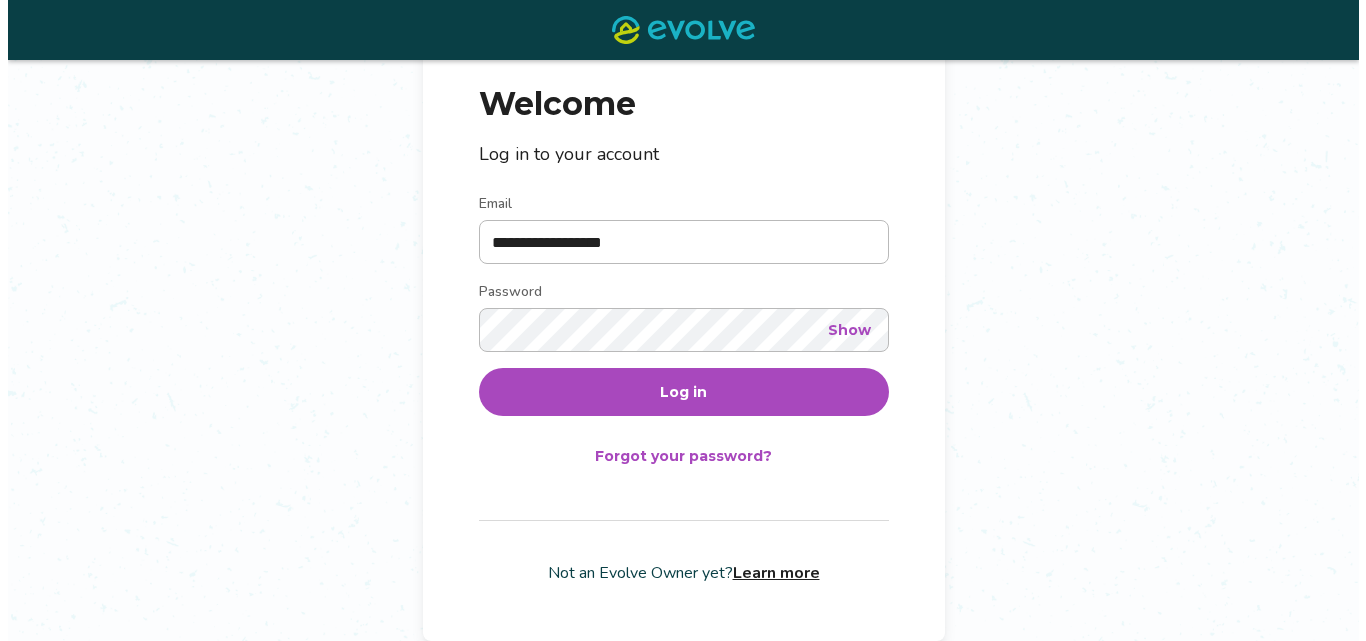 scroll, scrollTop: 0, scrollLeft: 0, axis: both 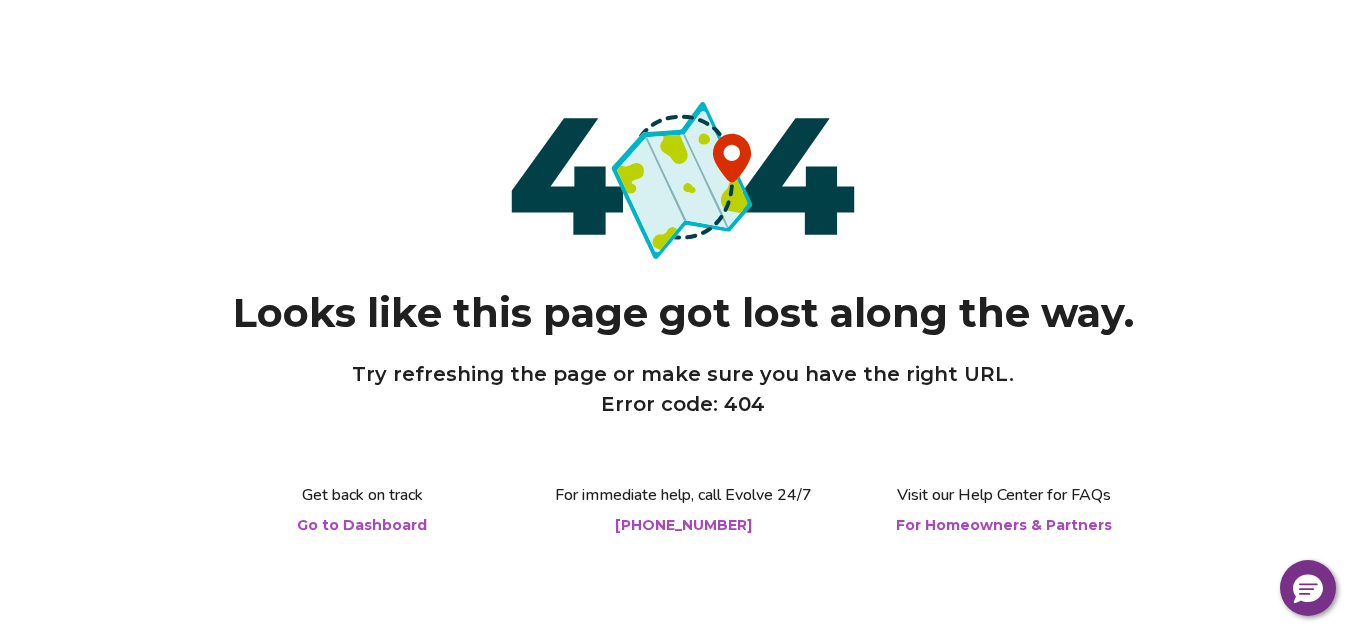 click on "Looks like this page got lost along the way. Try refreshing the page or make sure you have the right URL. Error code: 404 Get back on track Go to Dashboard For immediate help, call Evolve 24/7 (977) 818-1014 Visit our Help Center for FAQs For Homeowners & Partners" at bounding box center (683, 320) 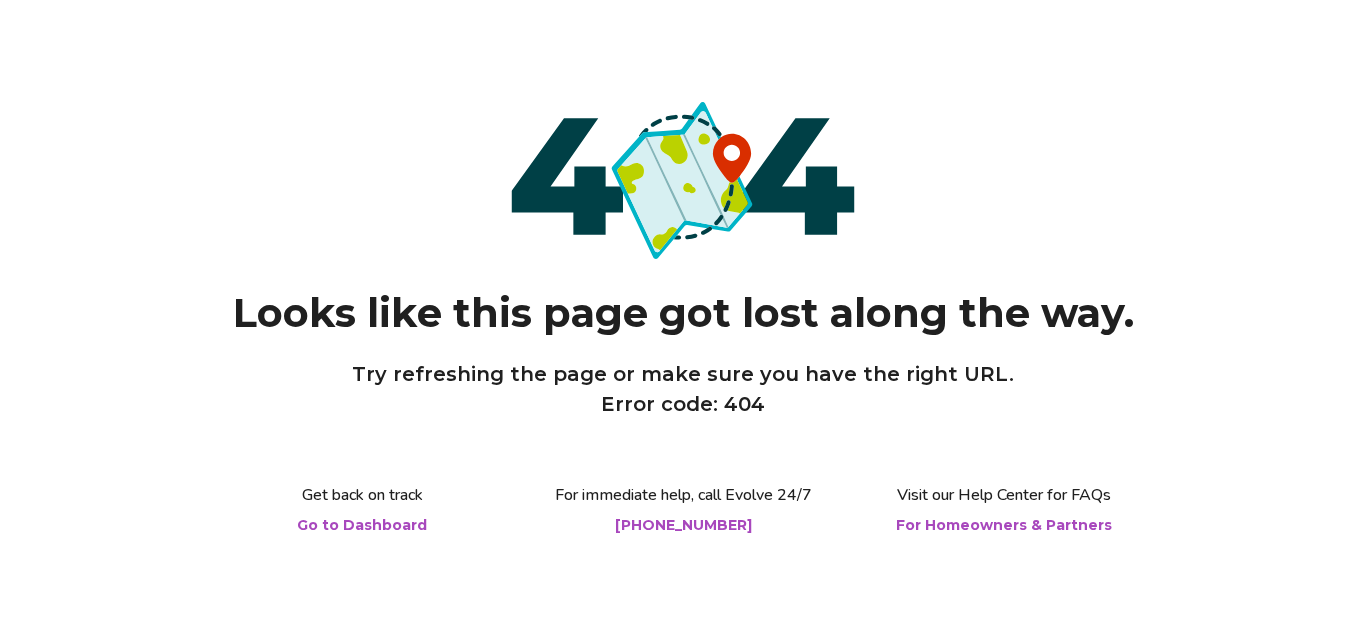 scroll, scrollTop: 0, scrollLeft: 0, axis: both 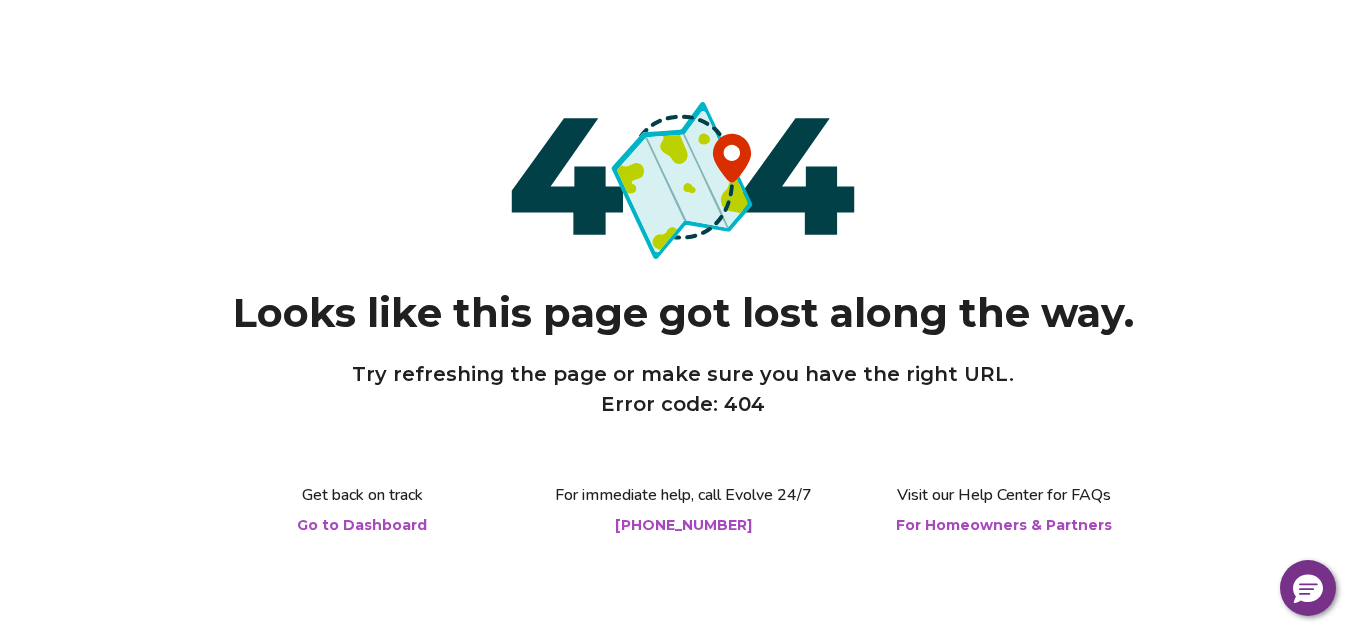 click on "Go to Dashboard" at bounding box center (362, 525) 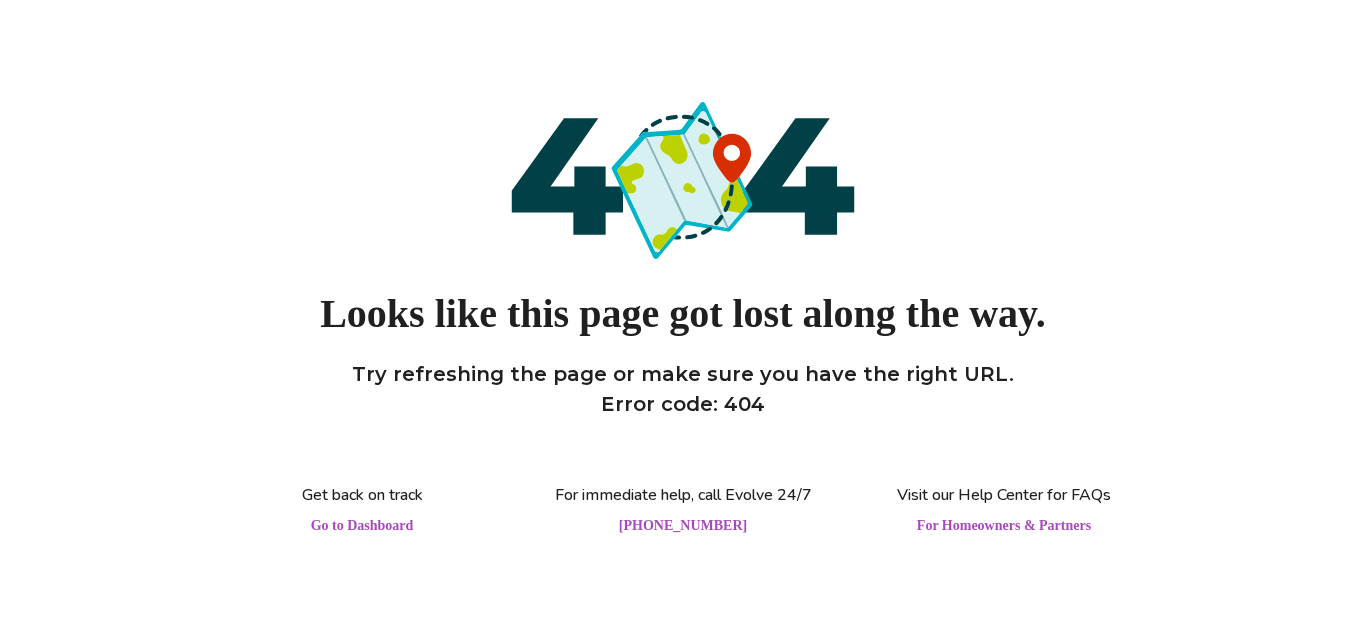 scroll, scrollTop: 0, scrollLeft: 0, axis: both 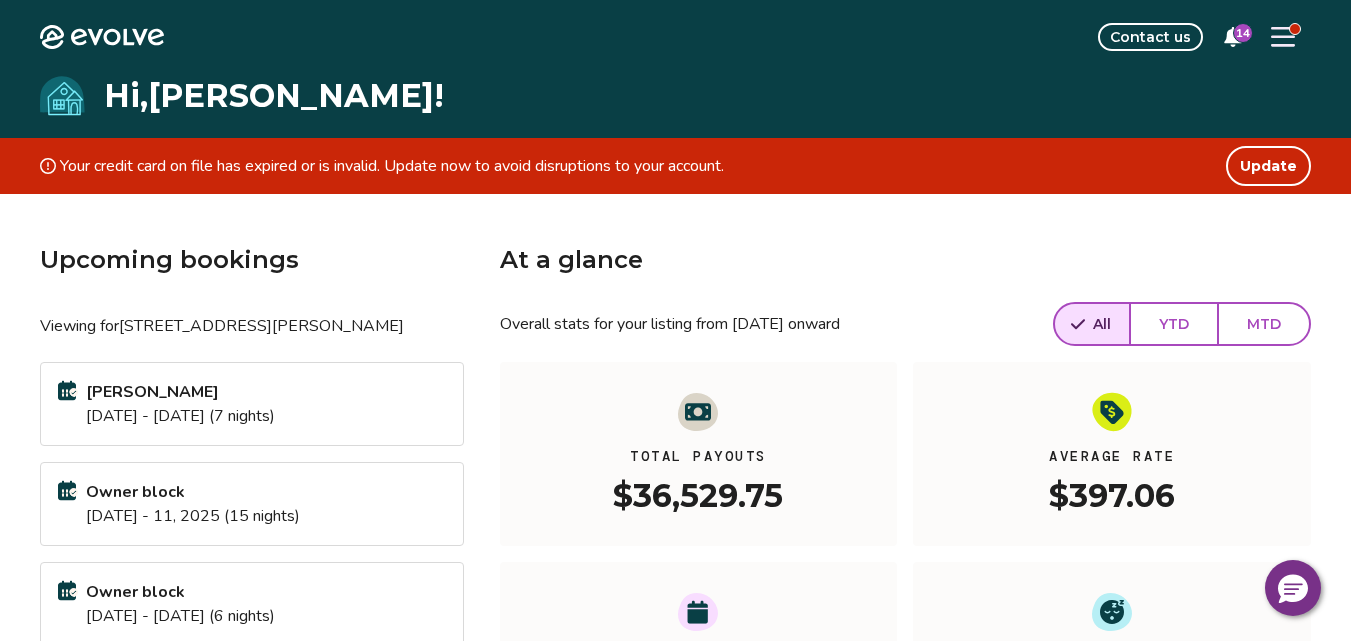 click on "14" at bounding box center (1243, 33) 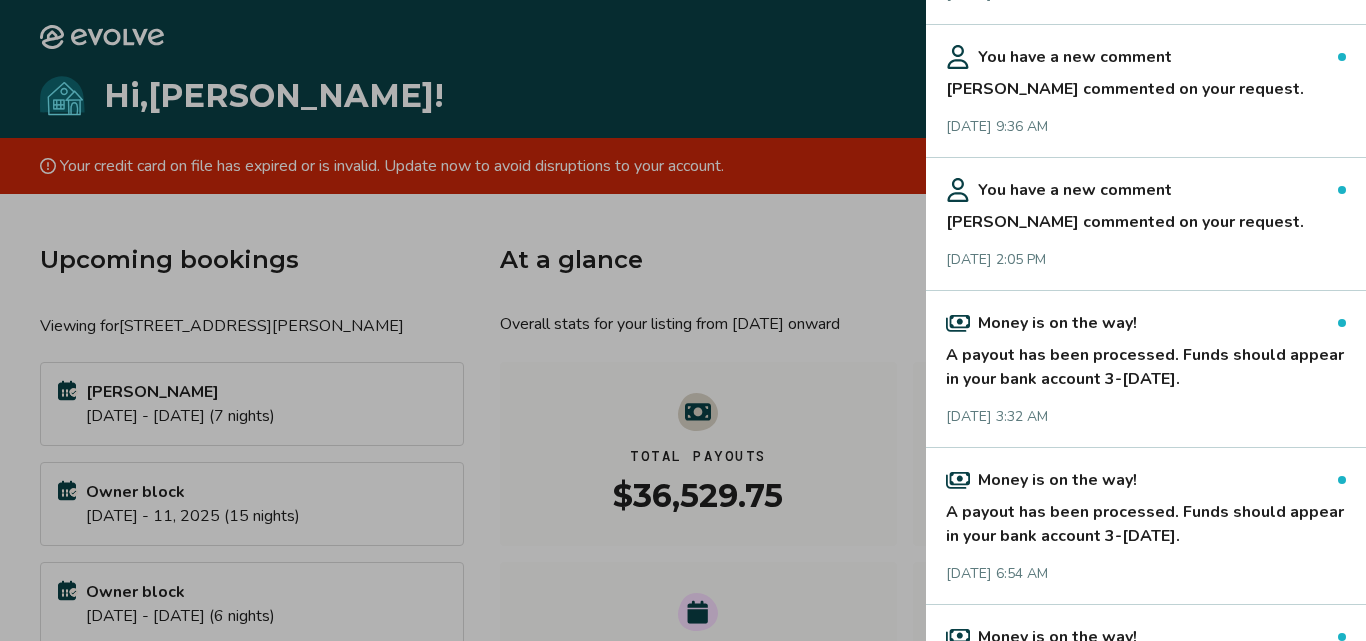 scroll, scrollTop: 0, scrollLeft: 0, axis: both 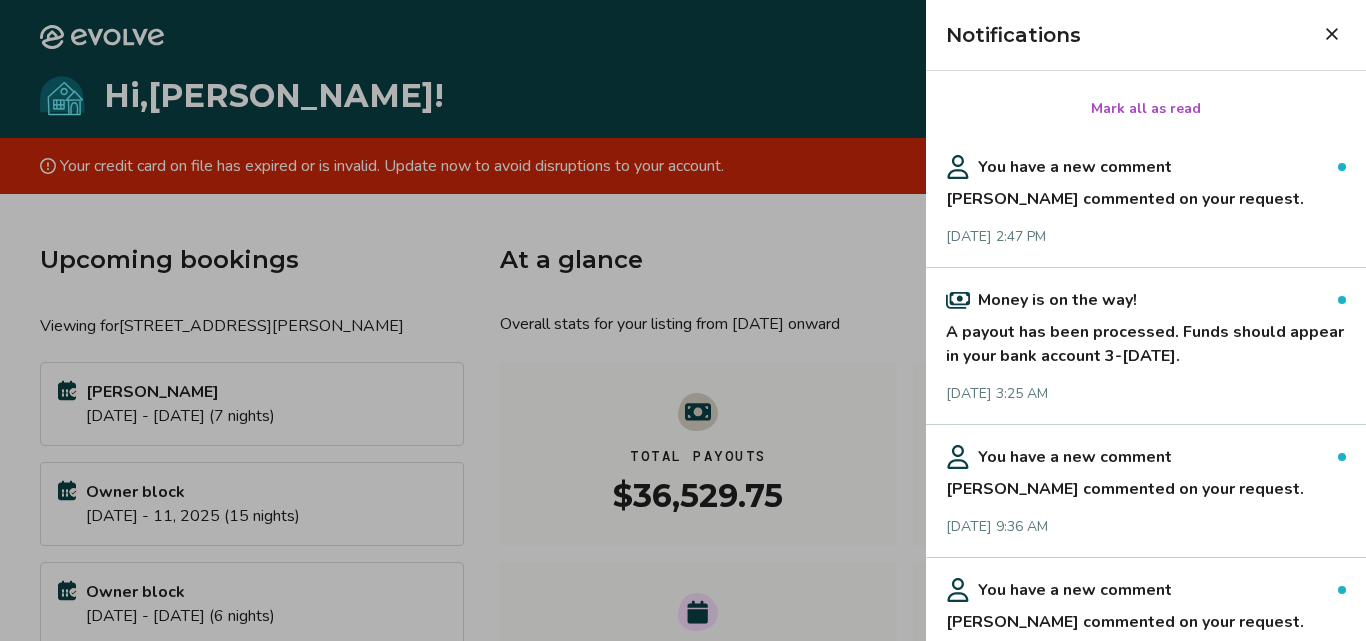 drag, startPoint x: 1038, startPoint y: 204, endPoint x: 893, endPoint y: 208, distance: 145.05516 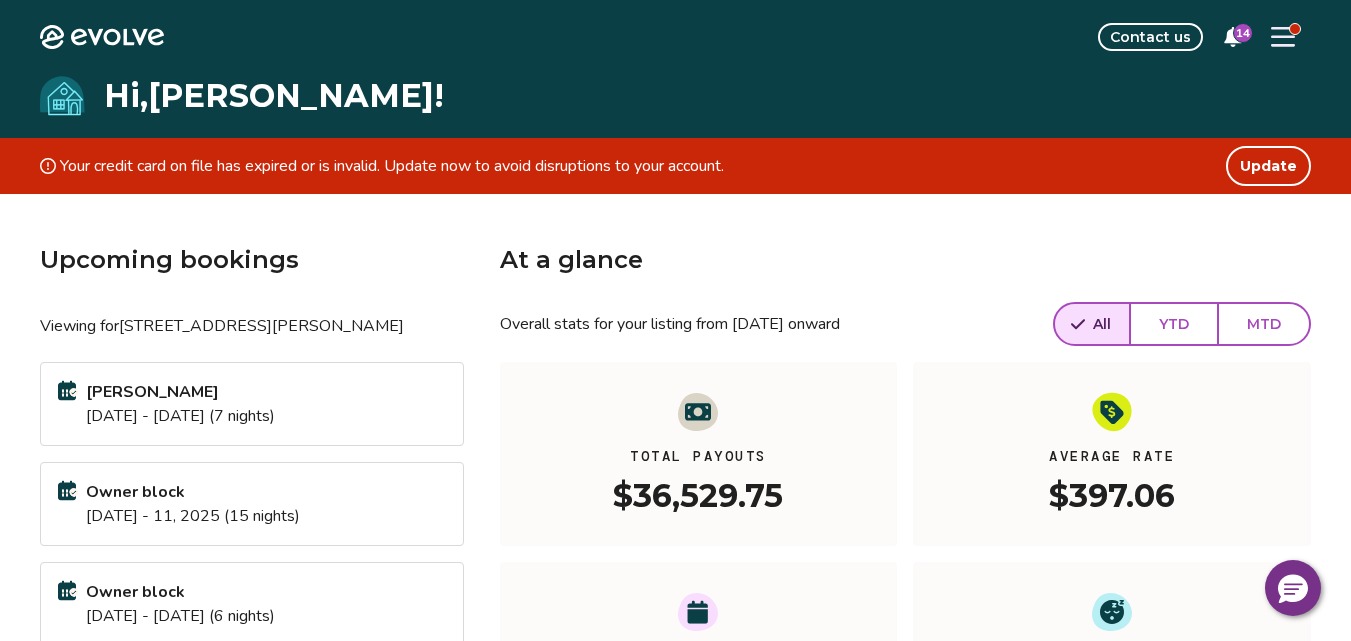 click 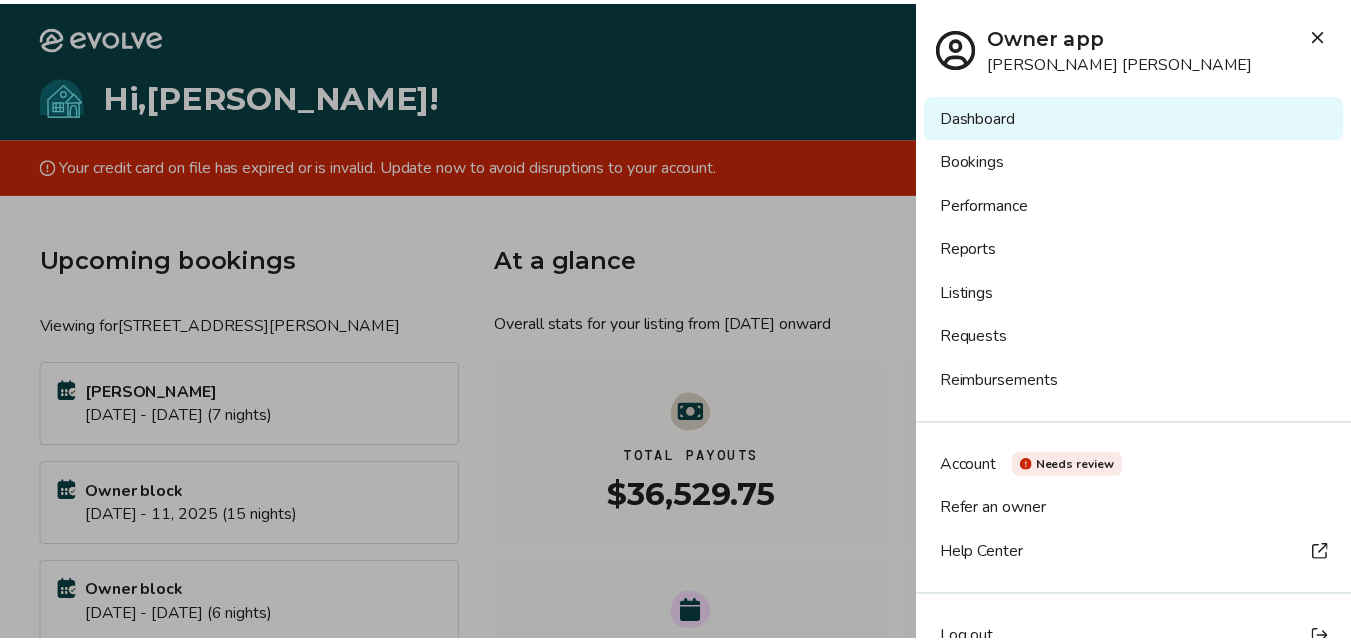 scroll, scrollTop: 39, scrollLeft: 0, axis: vertical 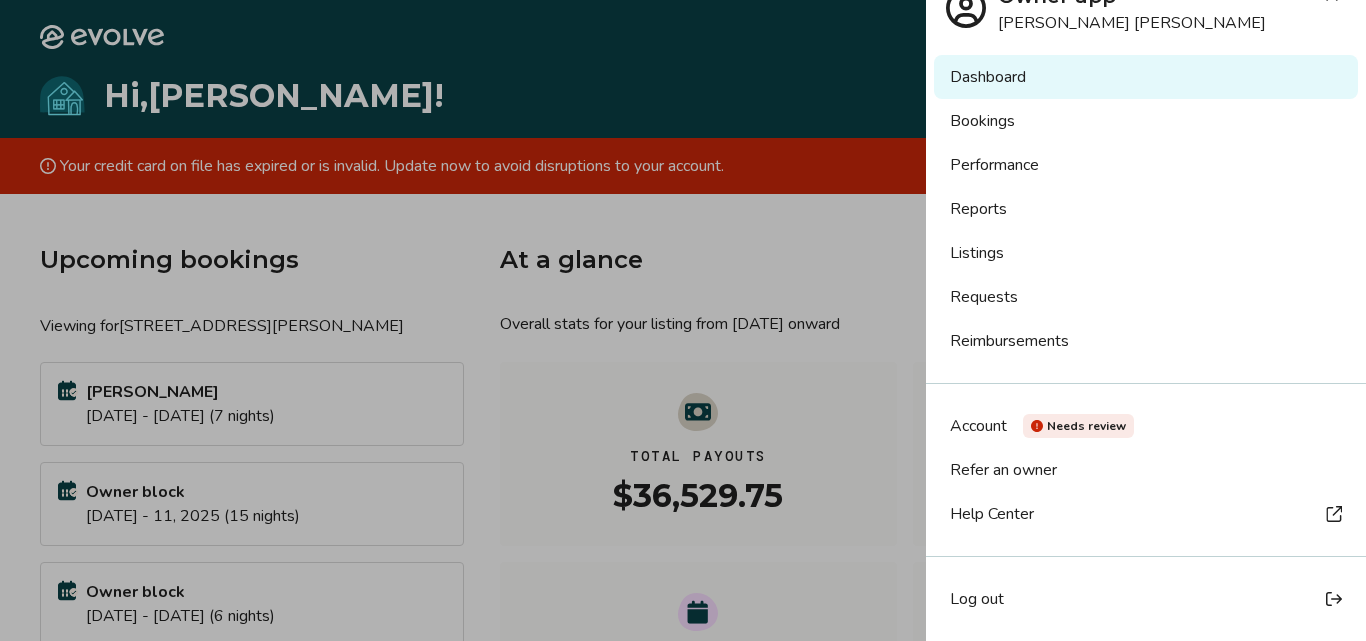 click at bounding box center [683, 320] 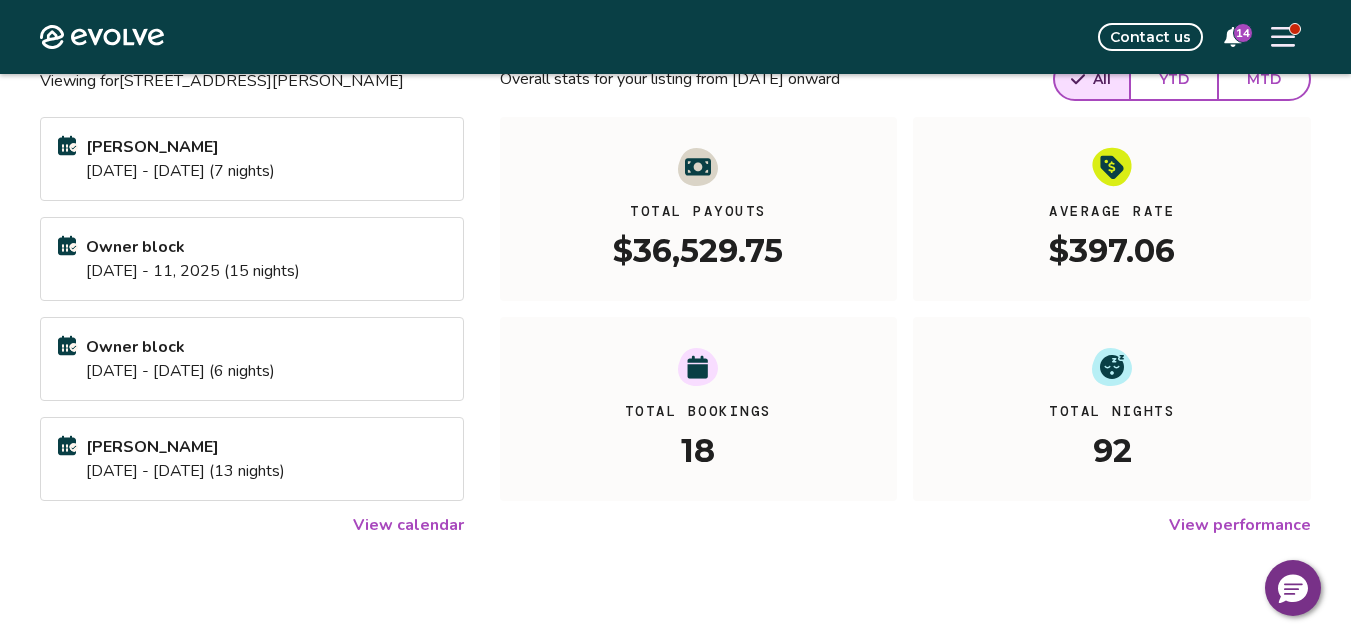 scroll, scrollTop: 345, scrollLeft: 0, axis: vertical 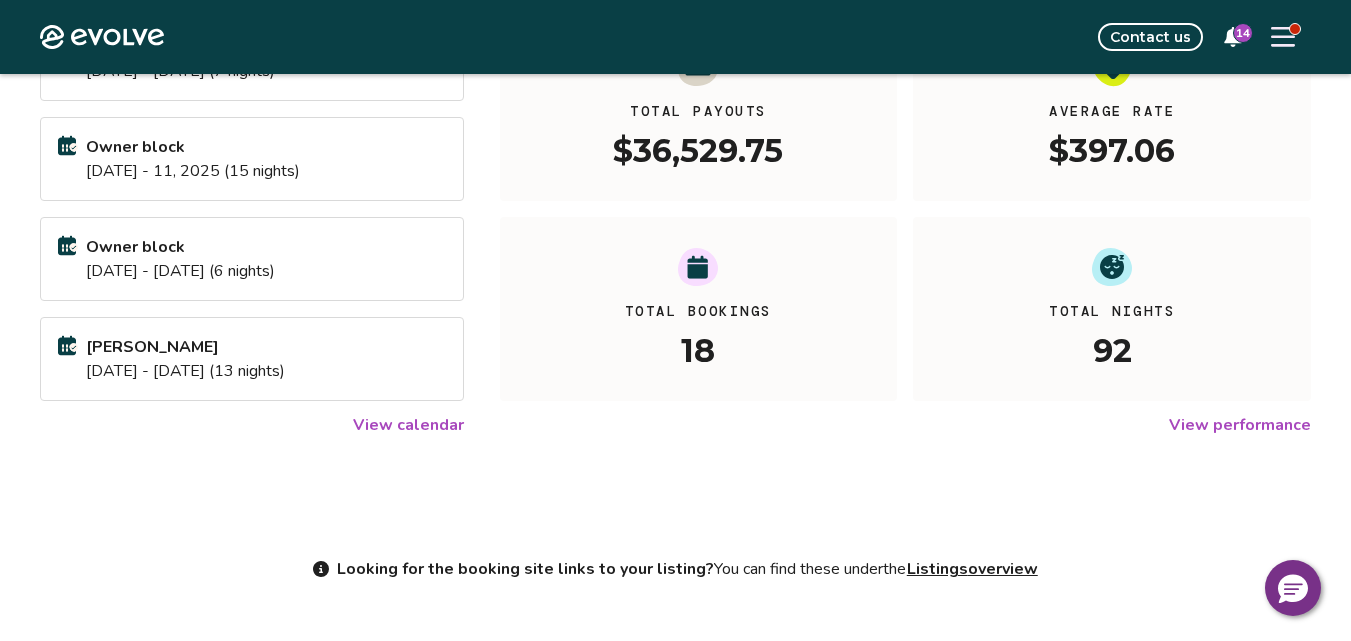 click on "View performance" at bounding box center [1240, 425] 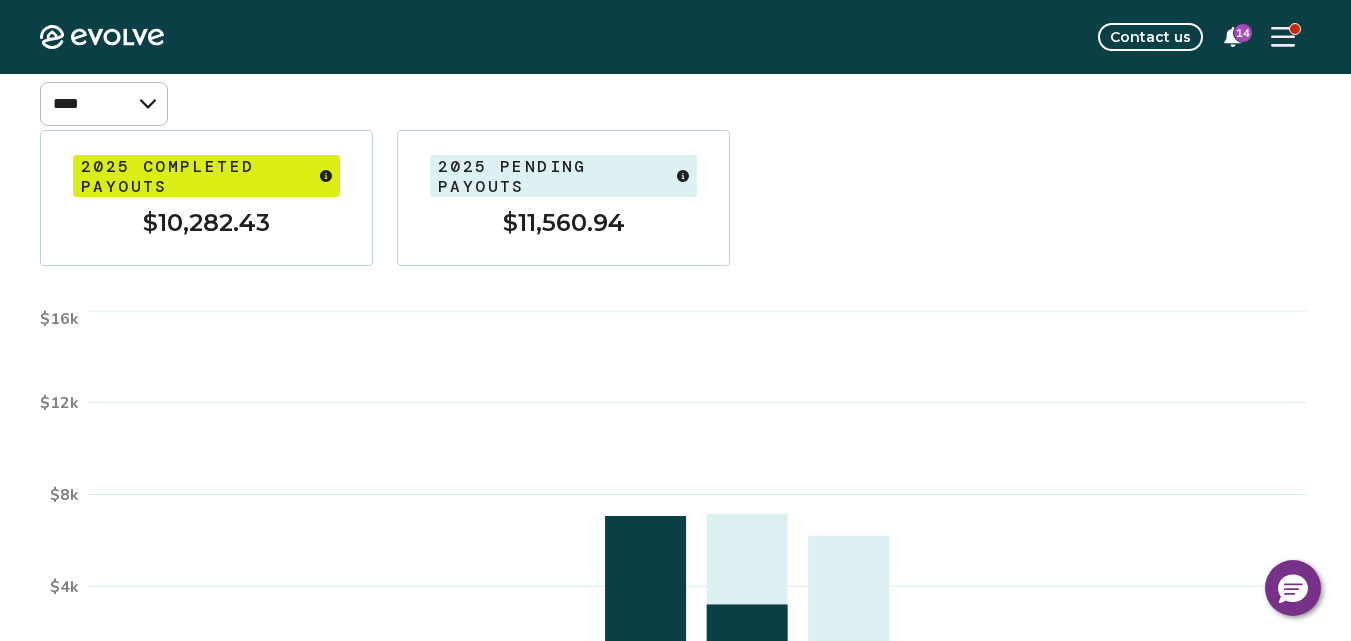 scroll, scrollTop: 0, scrollLeft: 0, axis: both 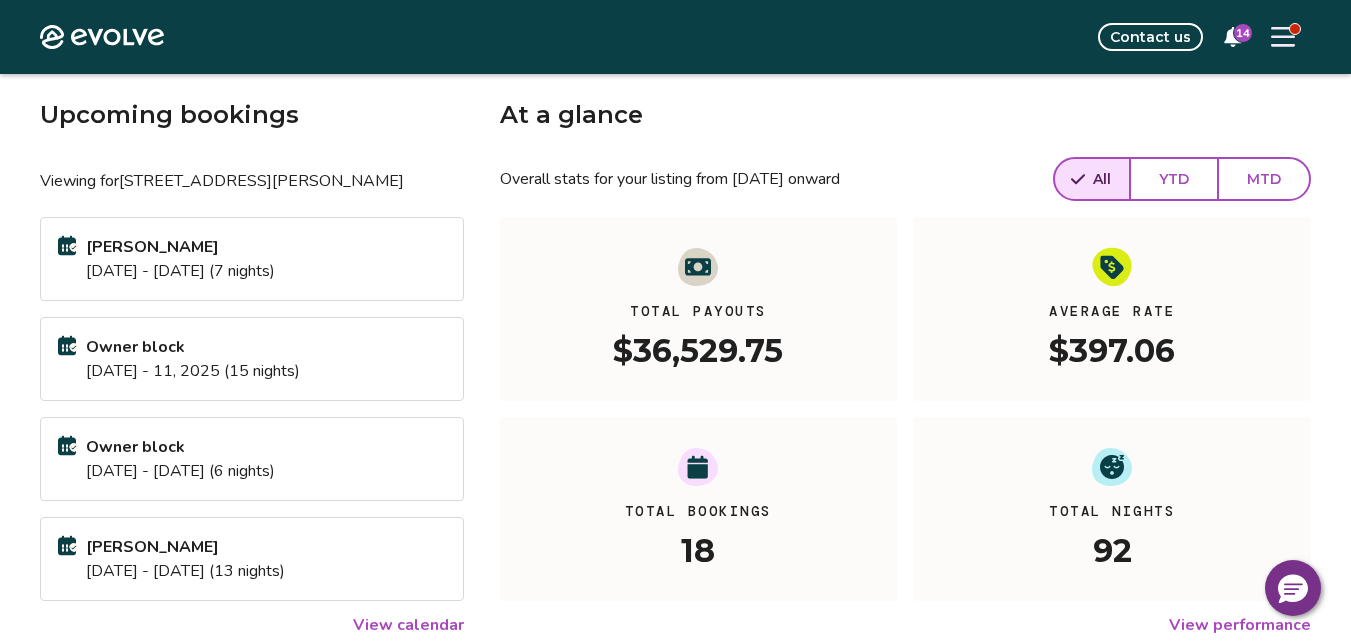 click on "Owner block Jul 27 - 11, 2025 (15 nights)" at bounding box center [252, 359] 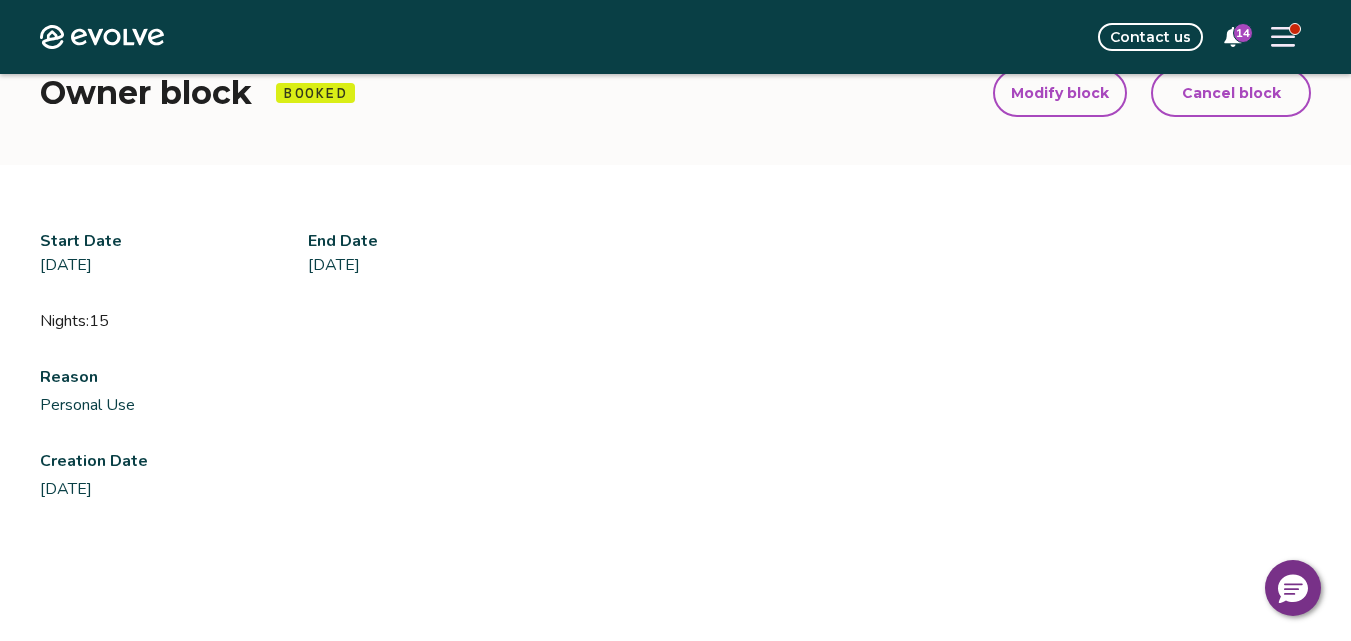 scroll, scrollTop: 0, scrollLeft: 0, axis: both 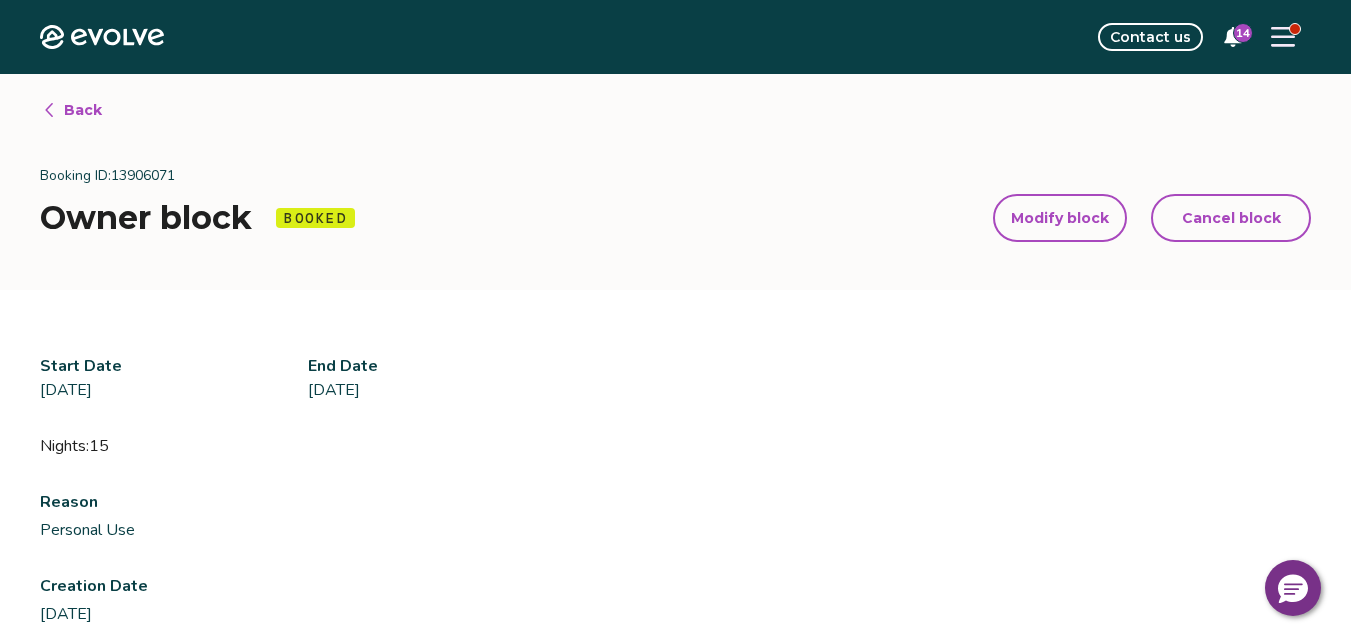 click on "Back" at bounding box center (72, 110) 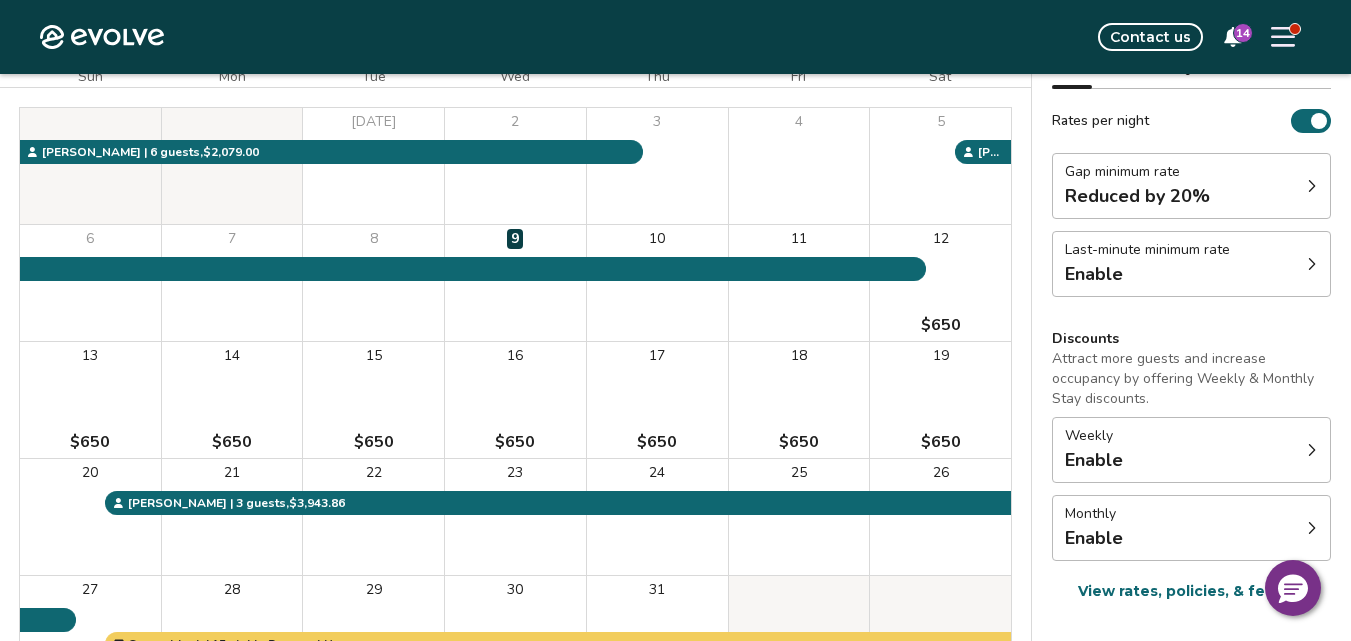 scroll, scrollTop: 93, scrollLeft: 0, axis: vertical 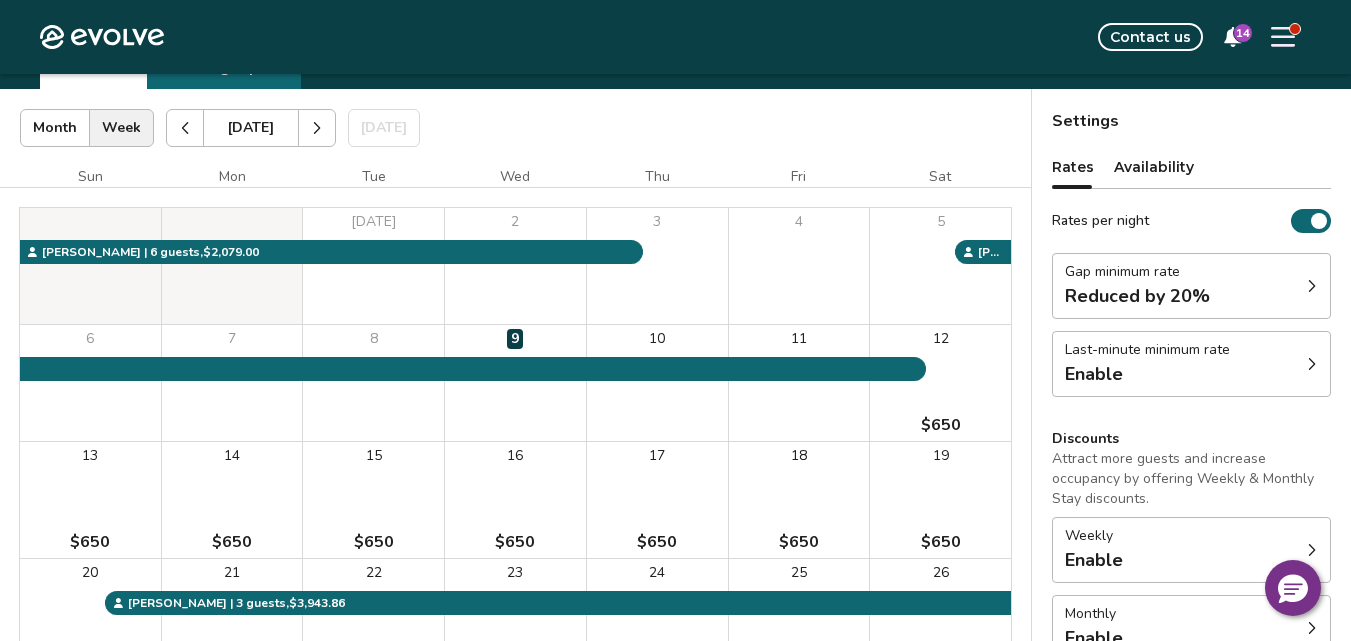 click at bounding box center [317, 128] 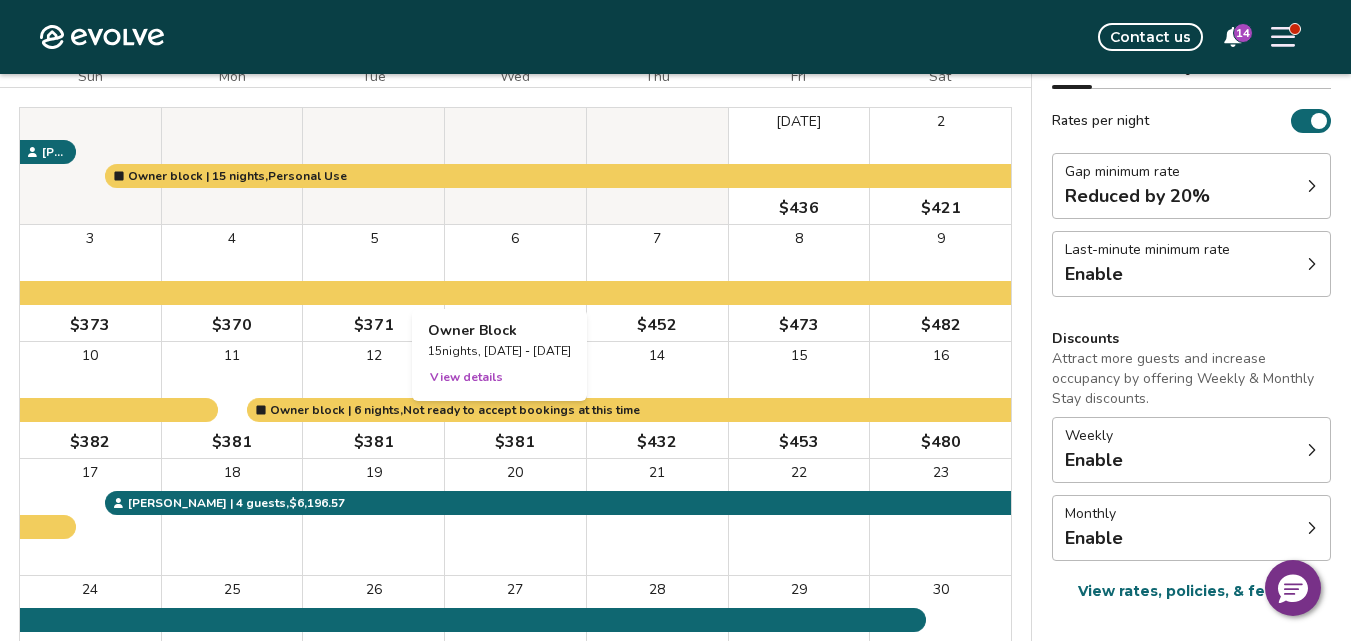 scroll, scrollTop: 293, scrollLeft: 0, axis: vertical 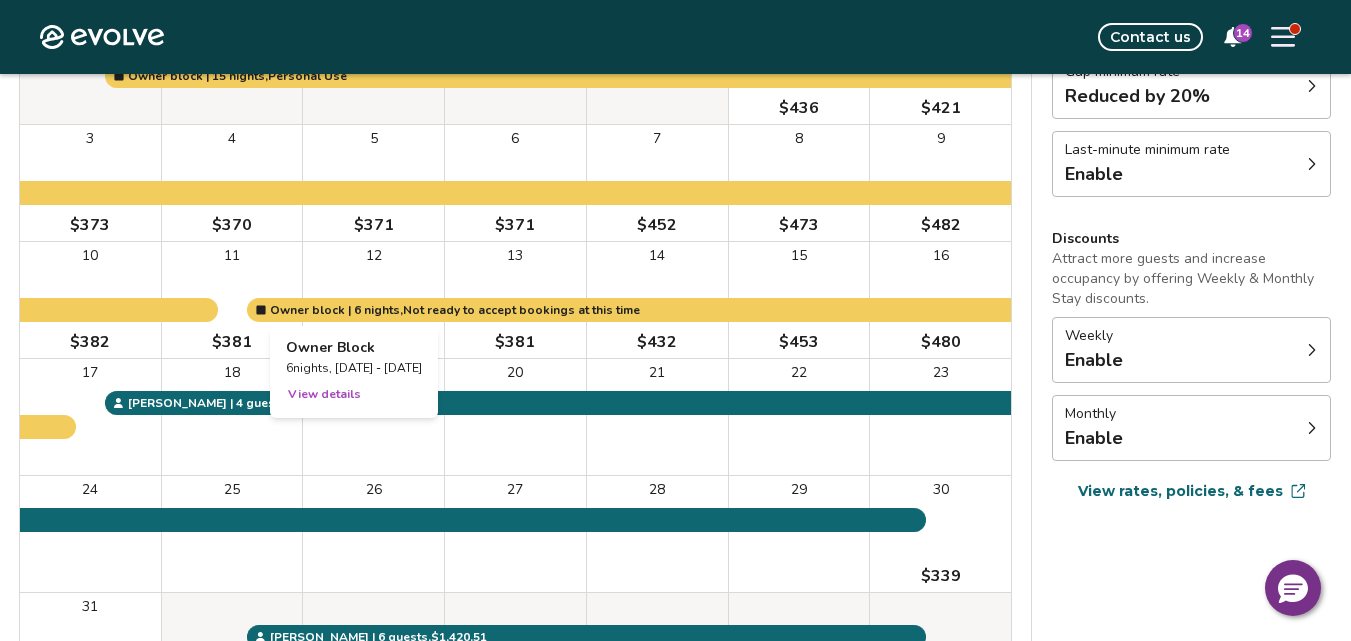 click on "View details" at bounding box center [324, 394] 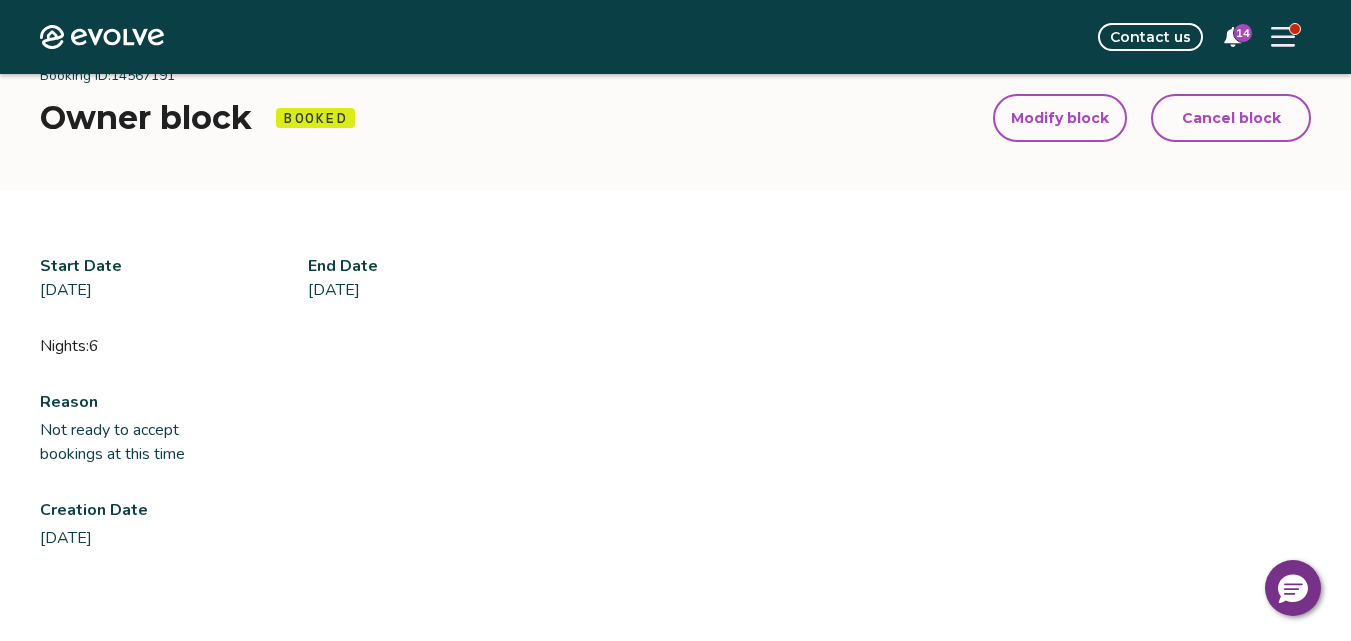 scroll, scrollTop: 200, scrollLeft: 0, axis: vertical 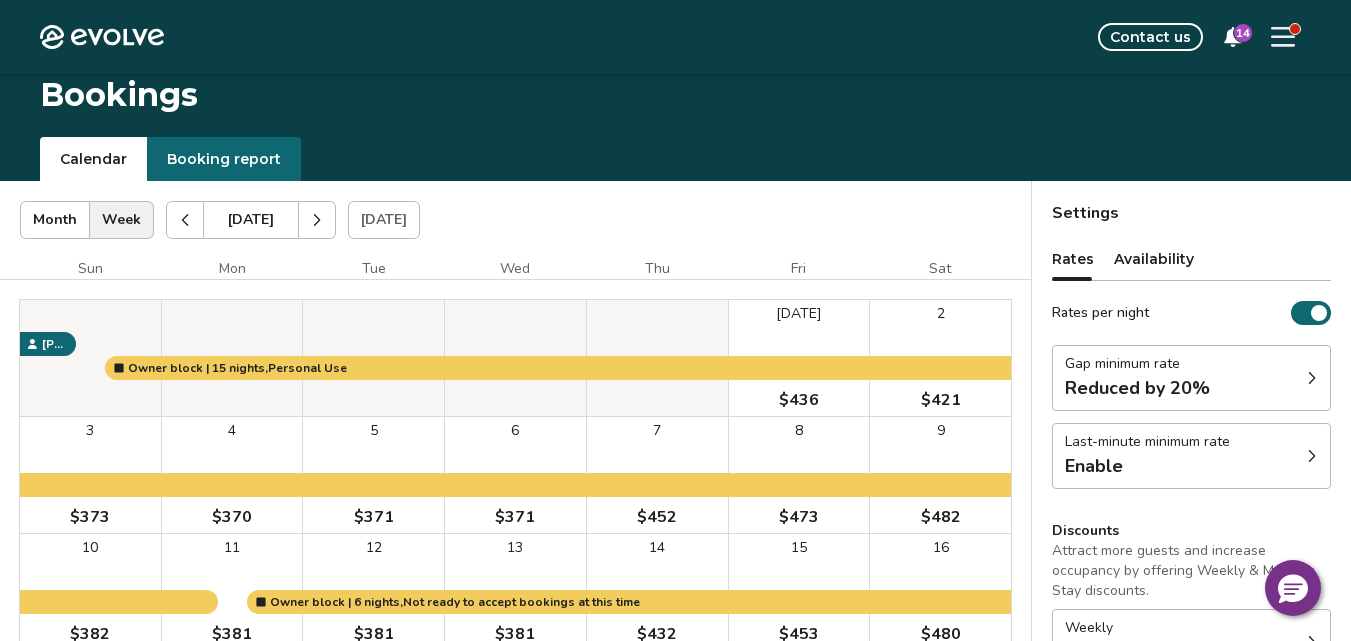 click 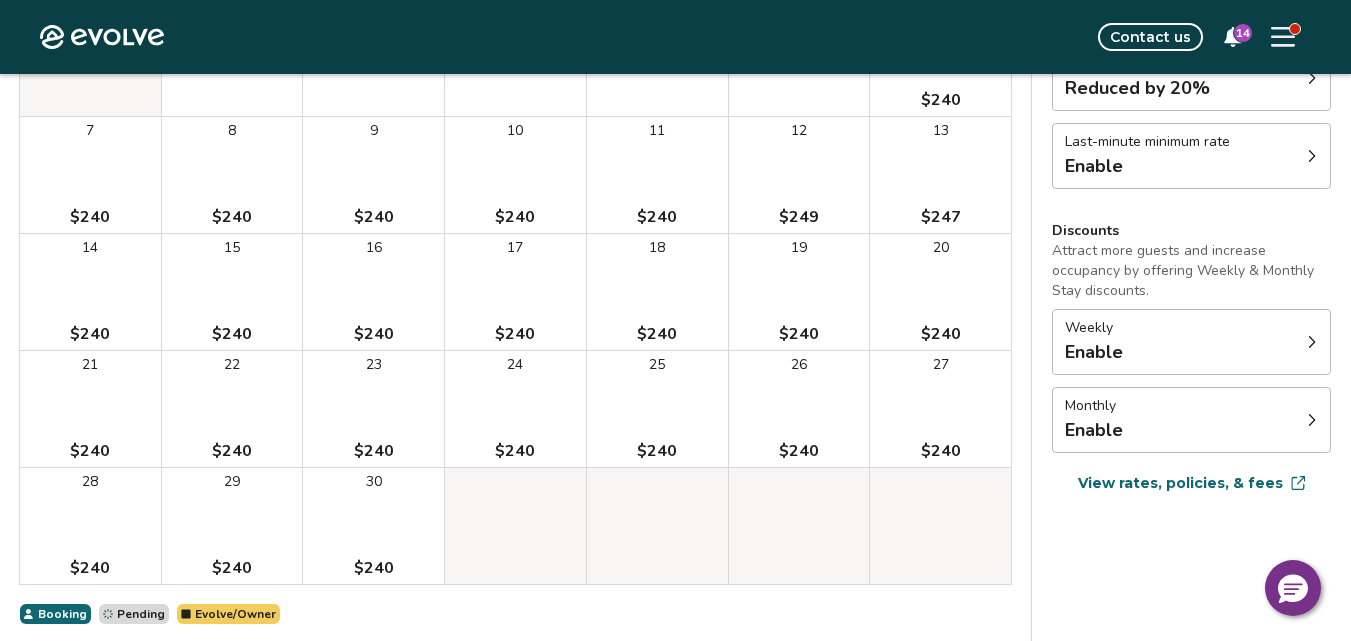 scroll, scrollTop: 101, scrollLeft: 0, axis: vertical 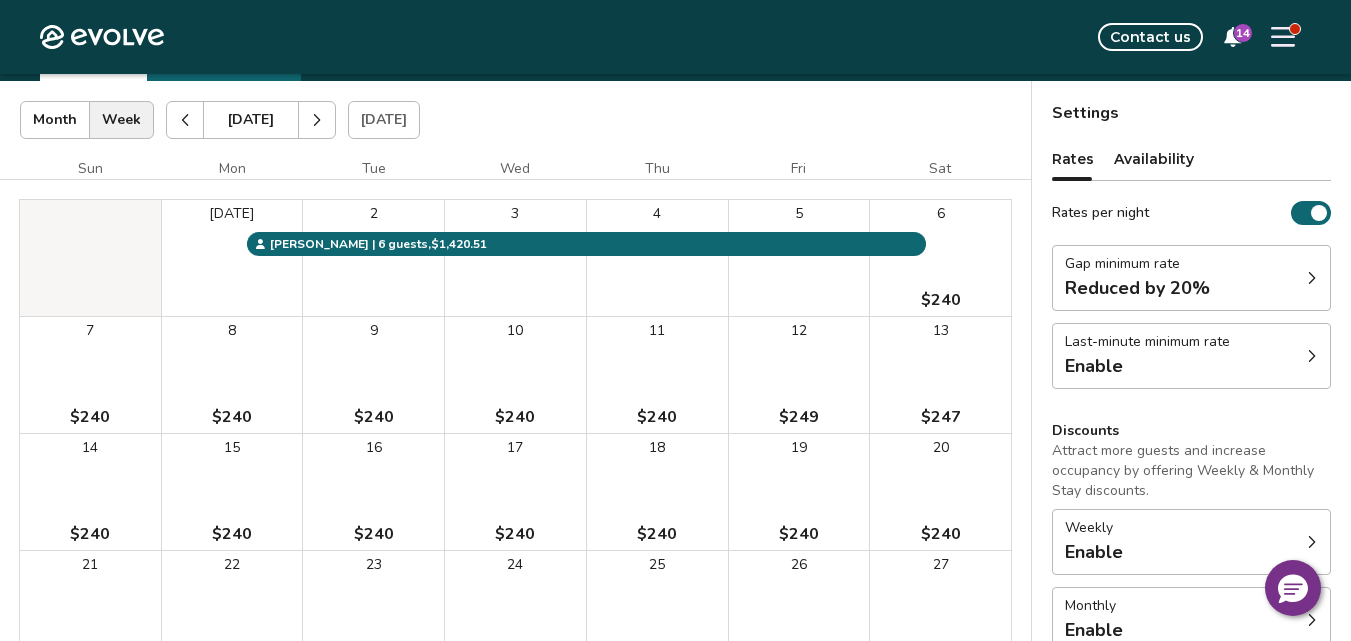 click at bounding box center (317, 120) 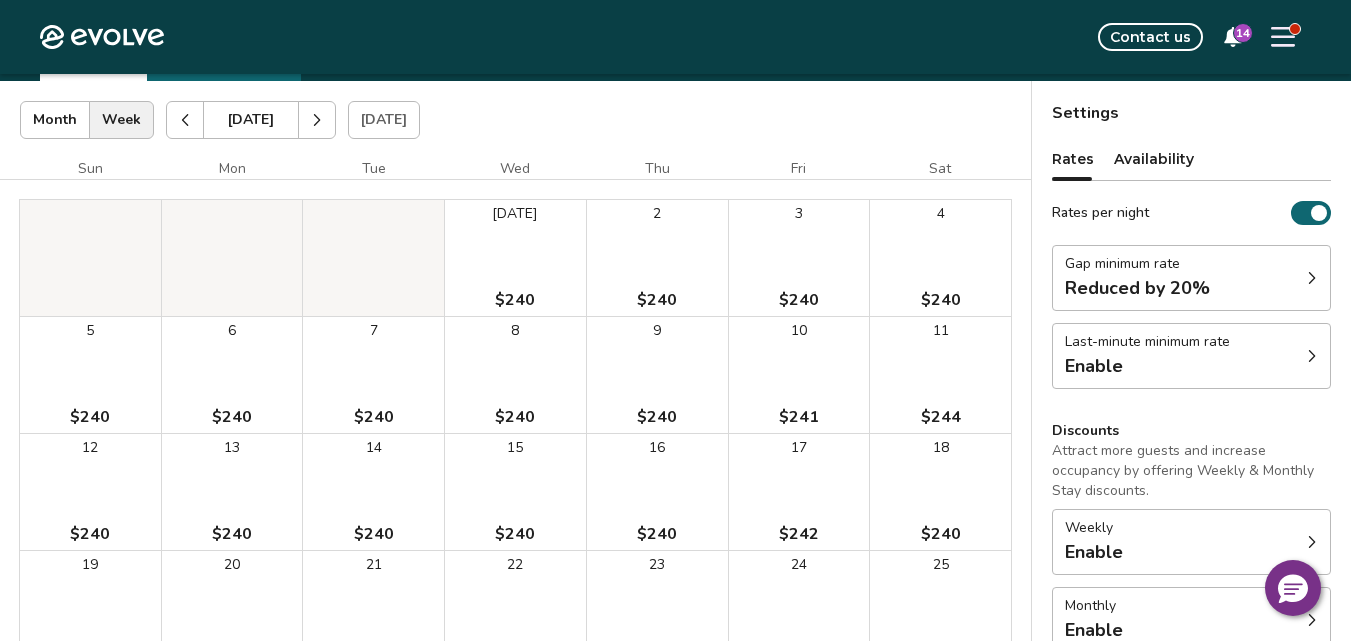 click at bounding box center (317, 120) 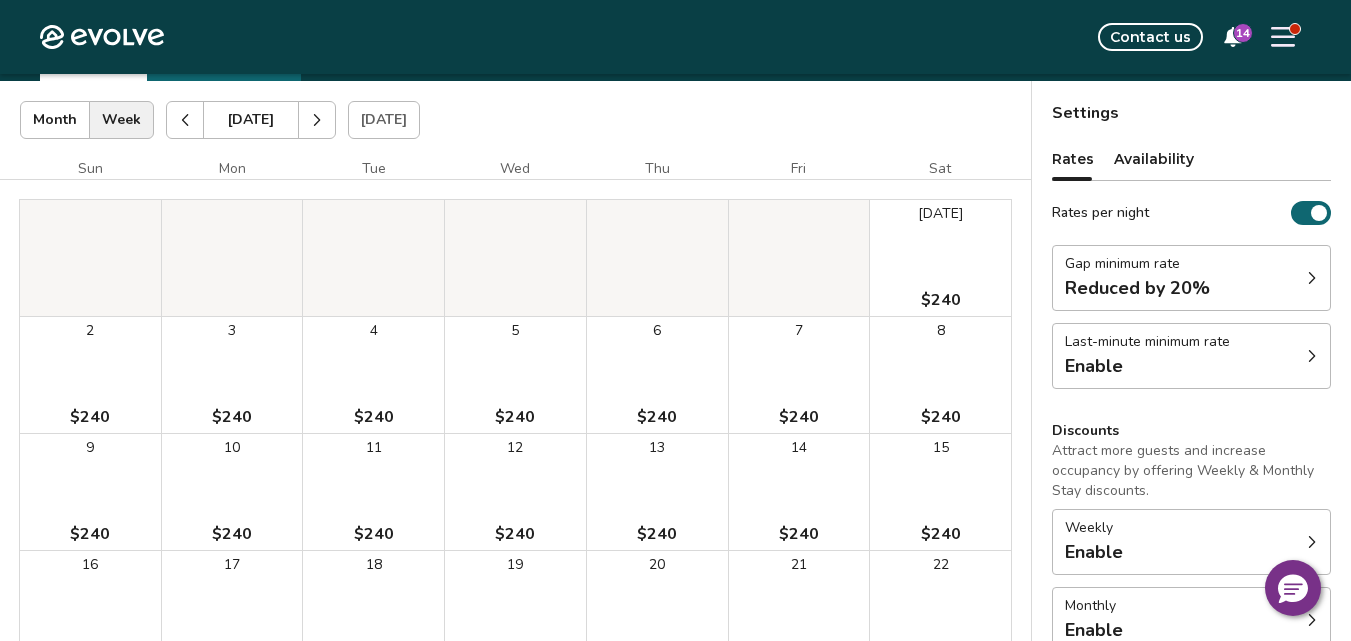 scroll, scrollTop: 0, scrollLeft: 0, axis: both 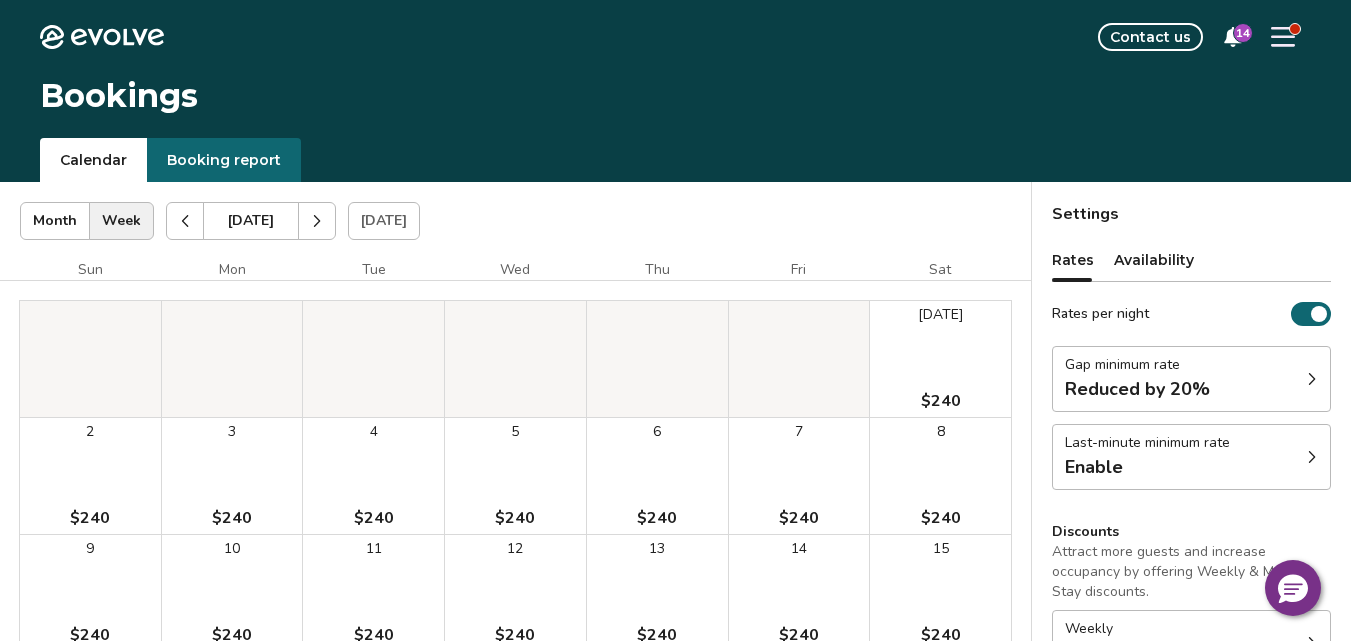 click 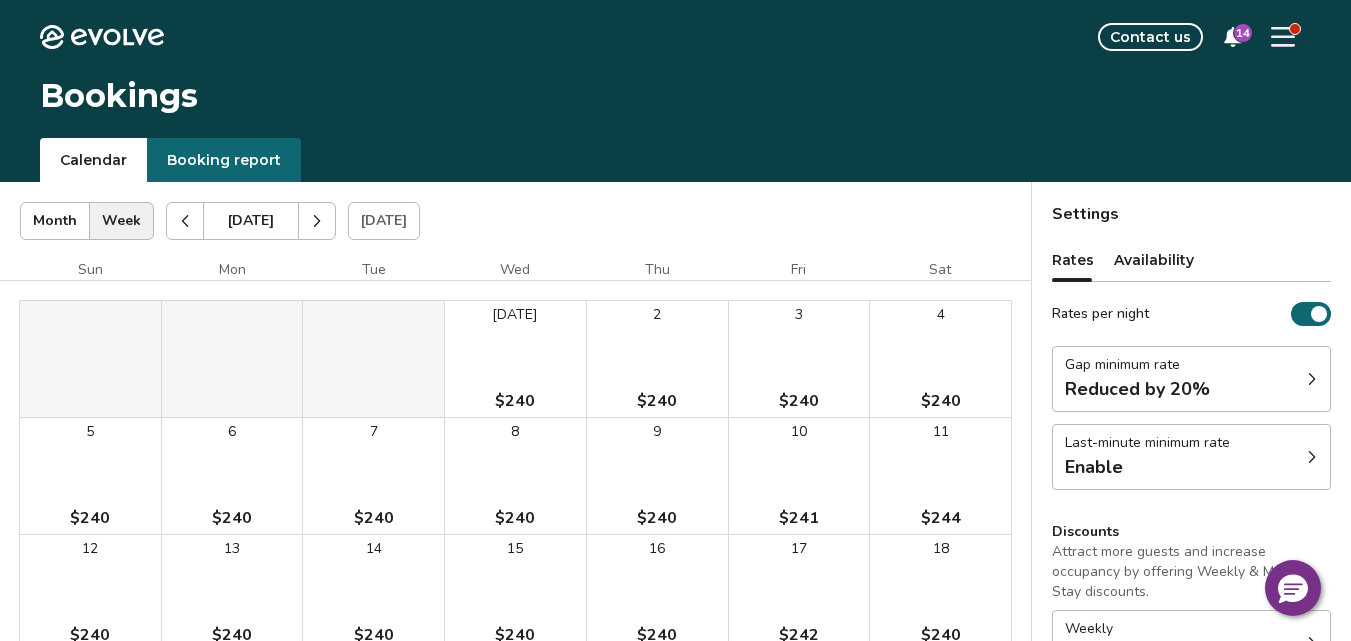 click 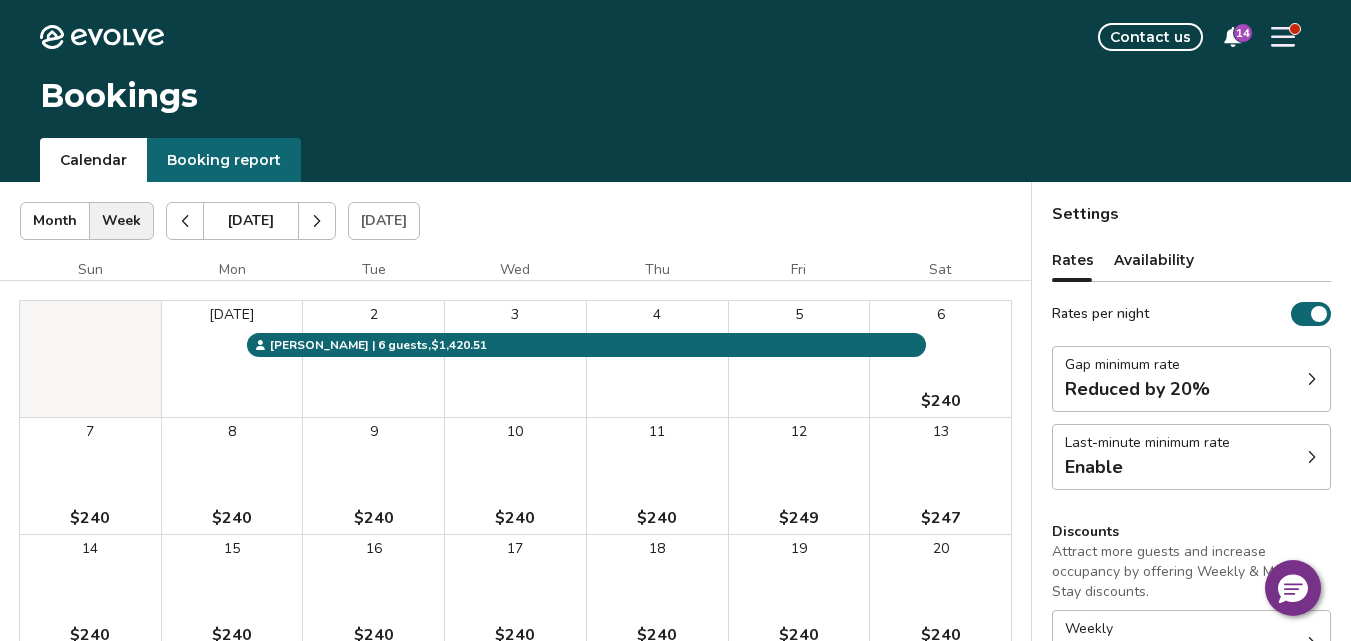 click 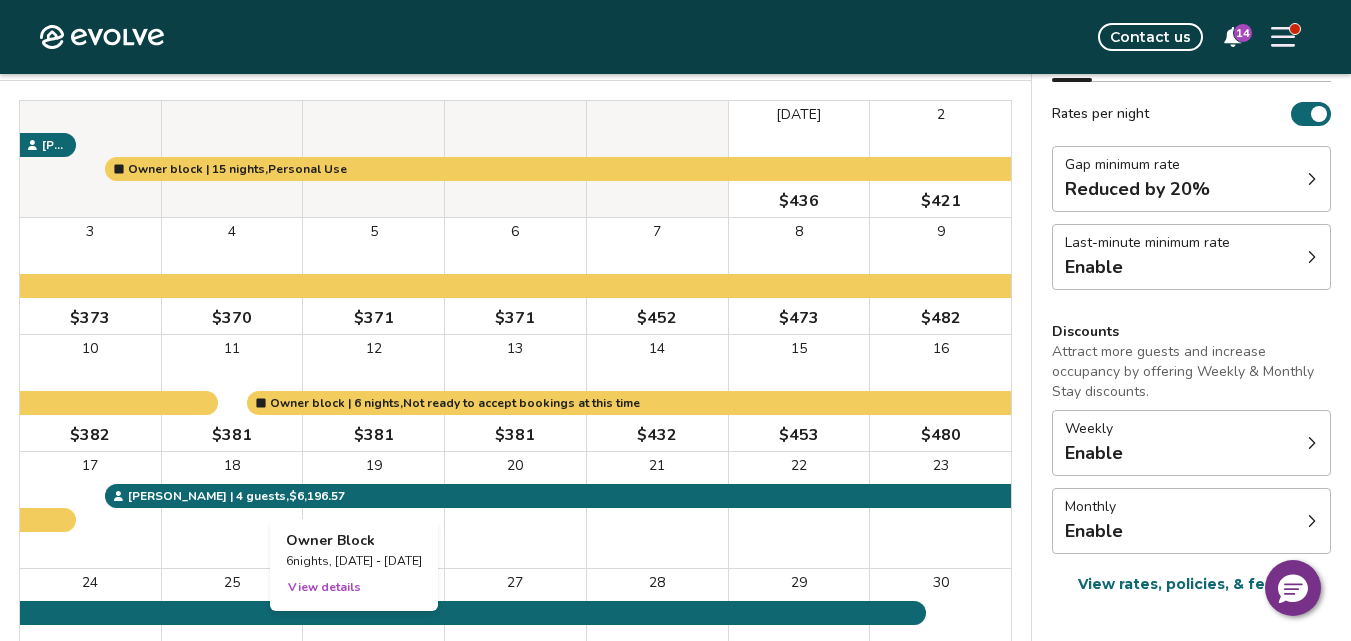 scroll, scrollTop: 100, scrollLeft: 0, axis: vertical 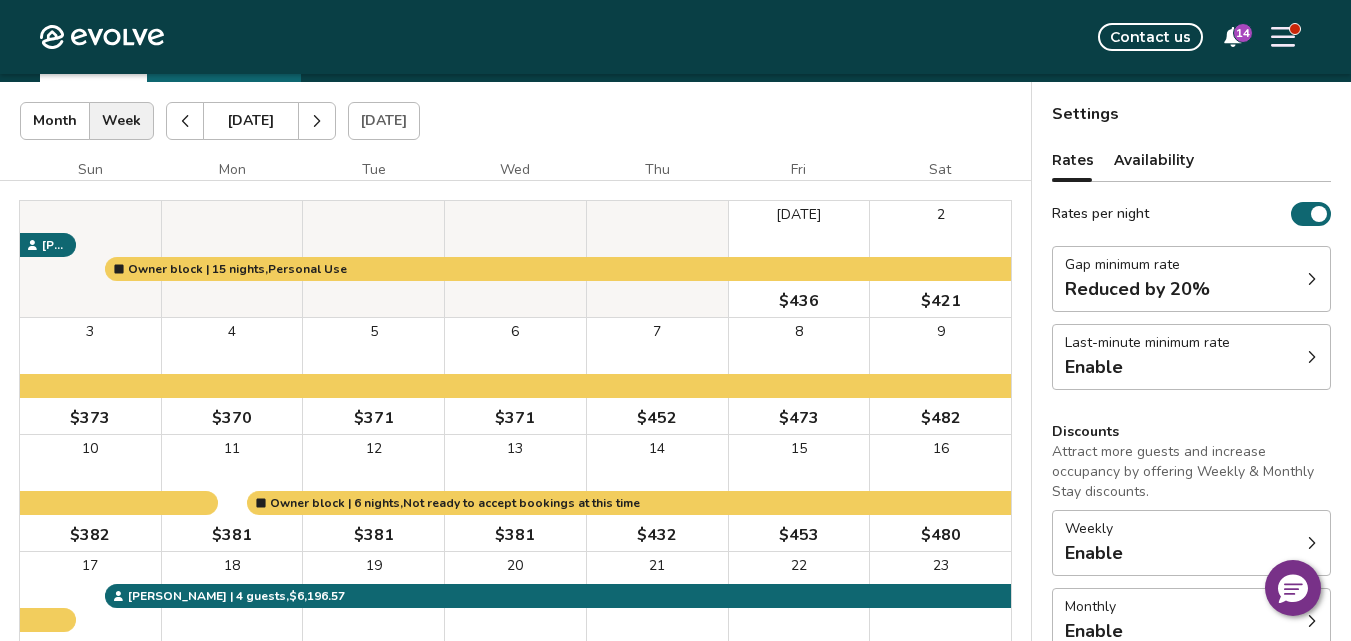 click at bounding box center (185, 121) 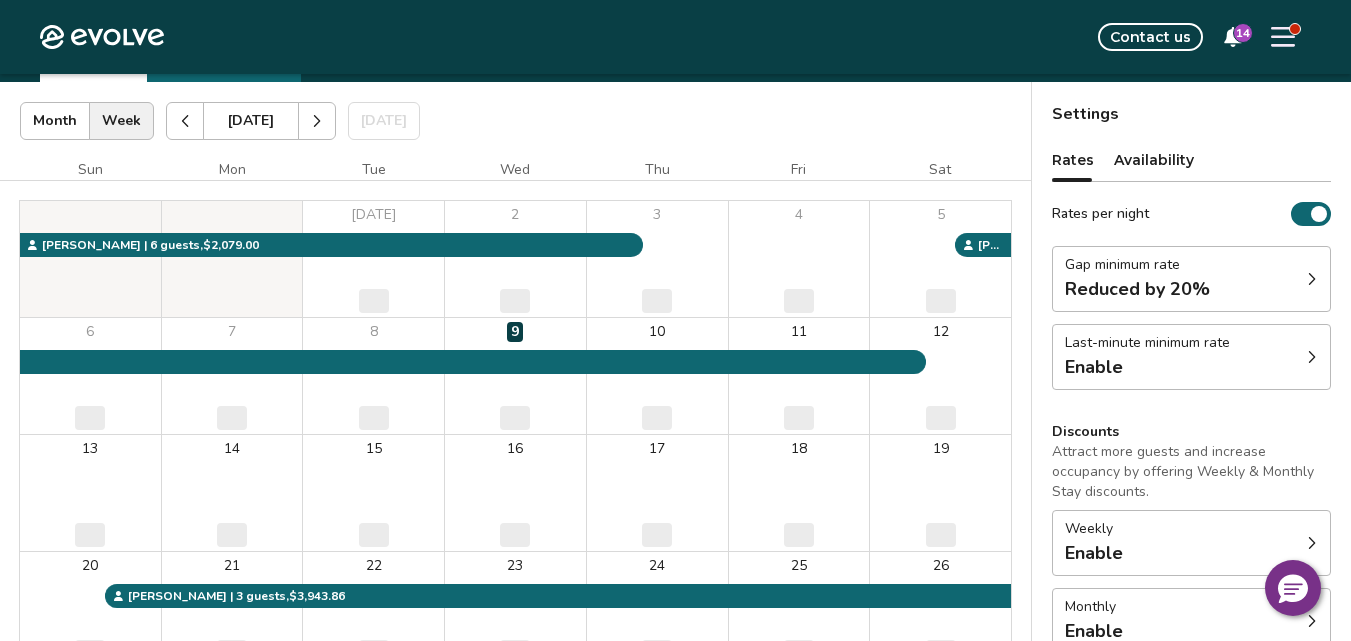 click at bounding box center [185, 121] 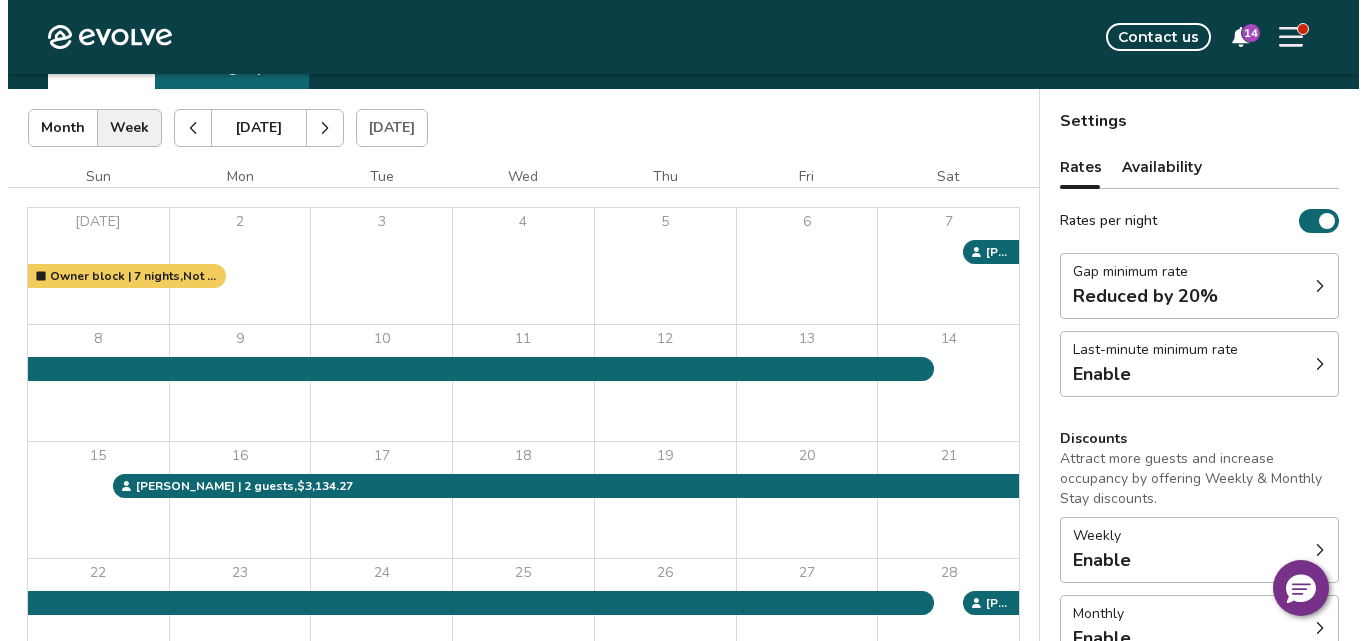 scroll, scrollTop: 0, scrollLeft: 0, axis: both 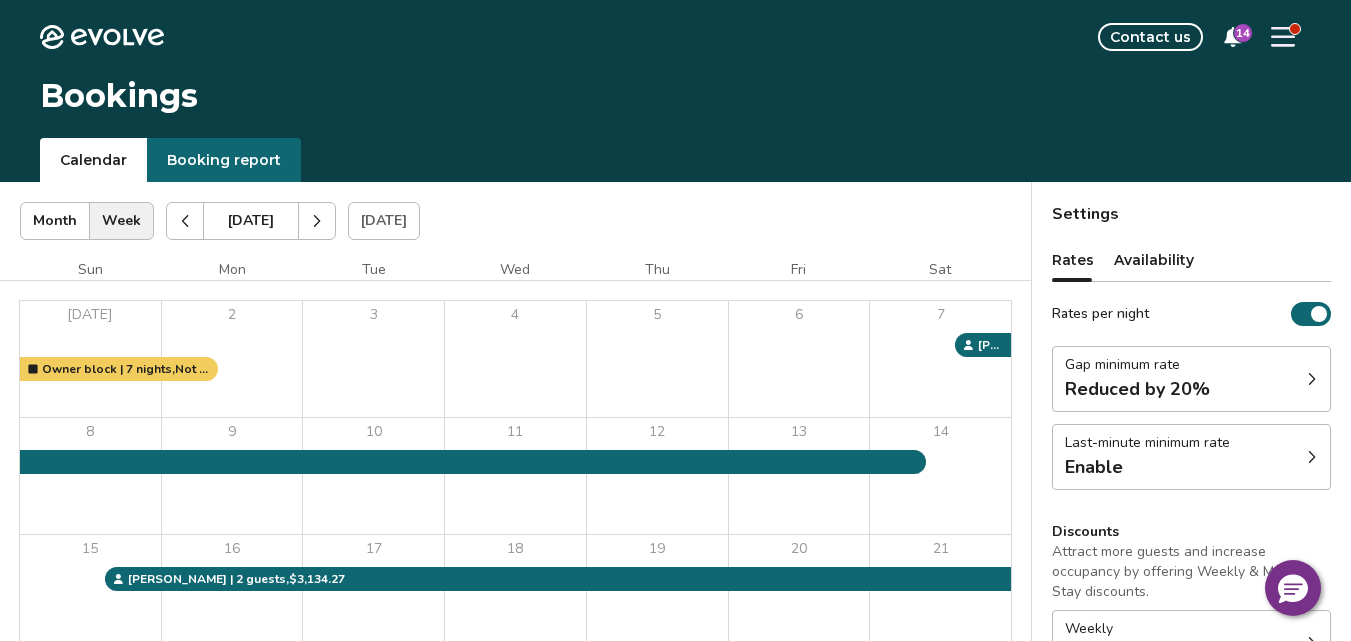 click at bounding box center [1295, 29] 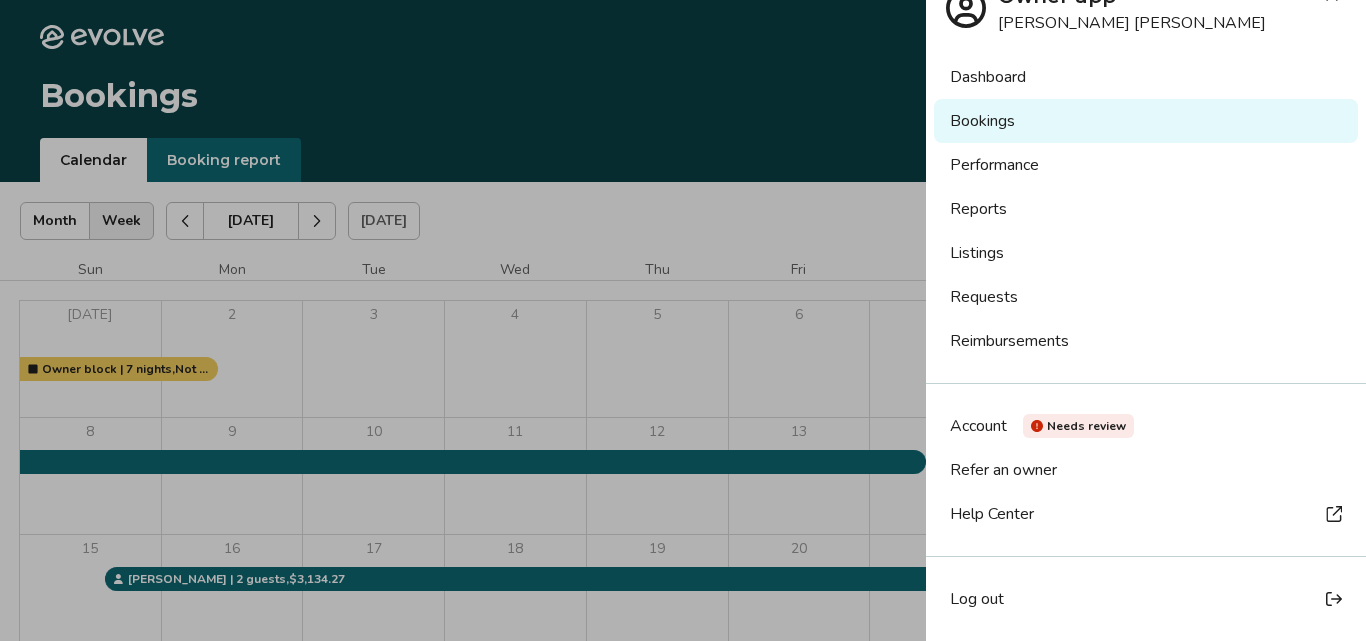 scroll, scrollTop: 0, scrollLeft: 0, axis: both 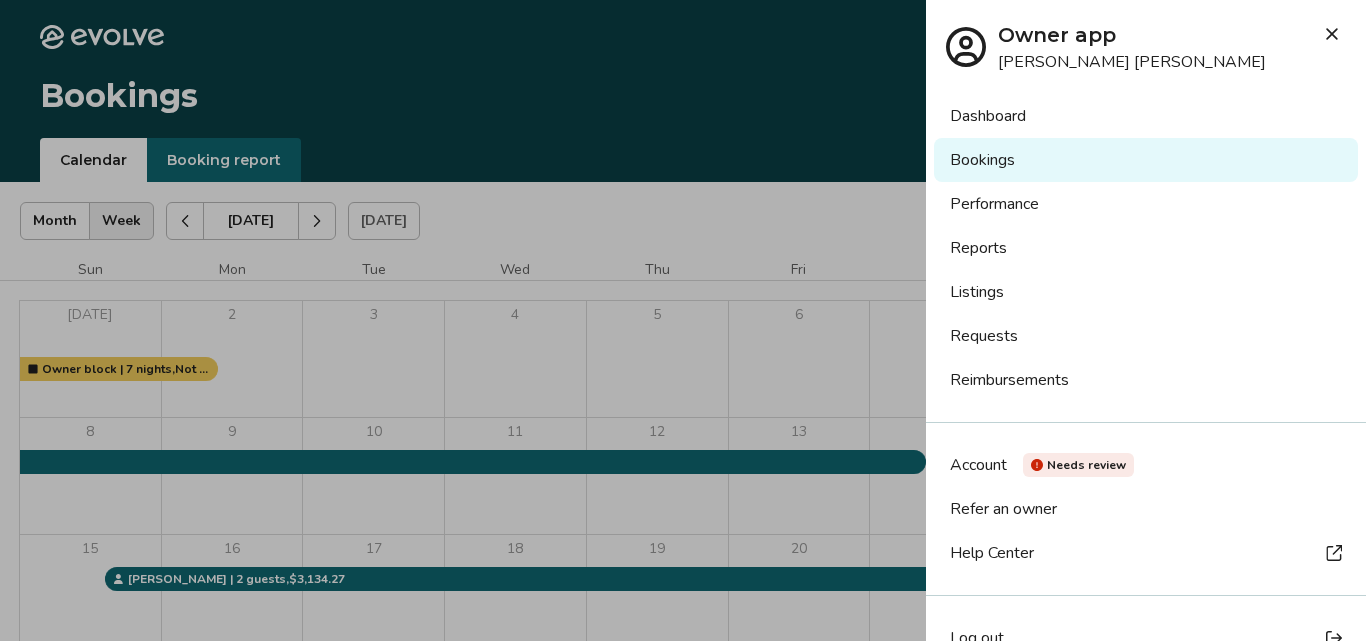 click 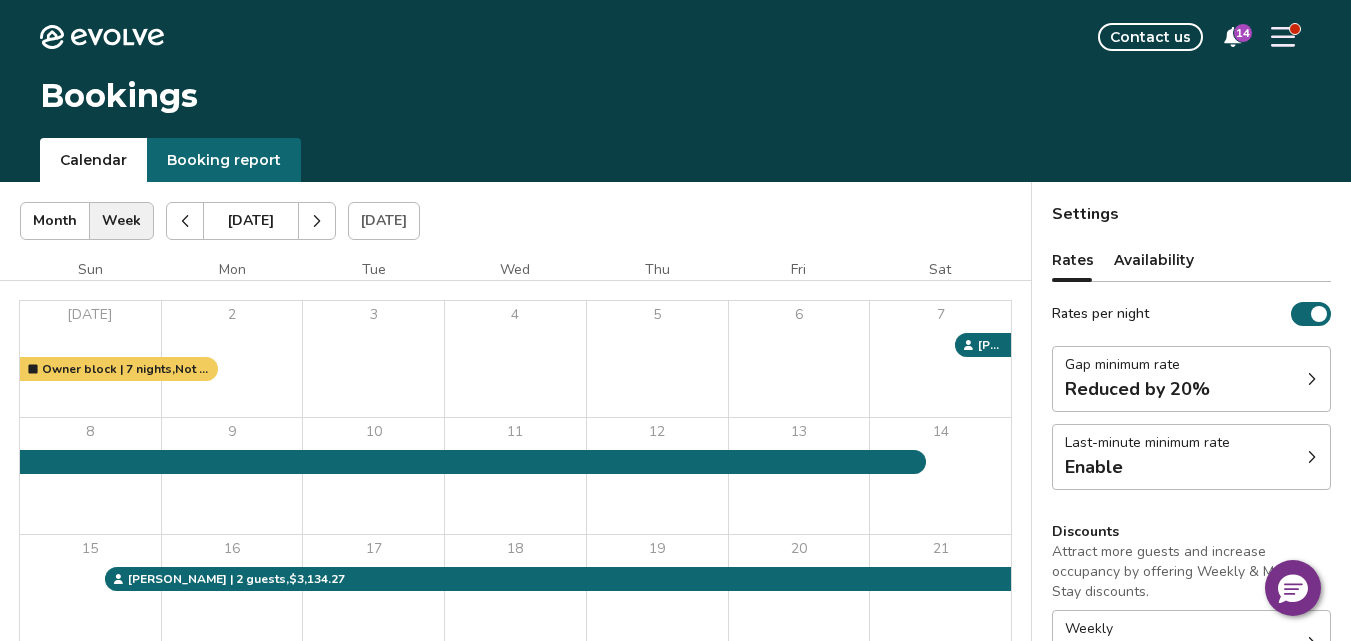 click on "14" at bounding box center [1233, 37] 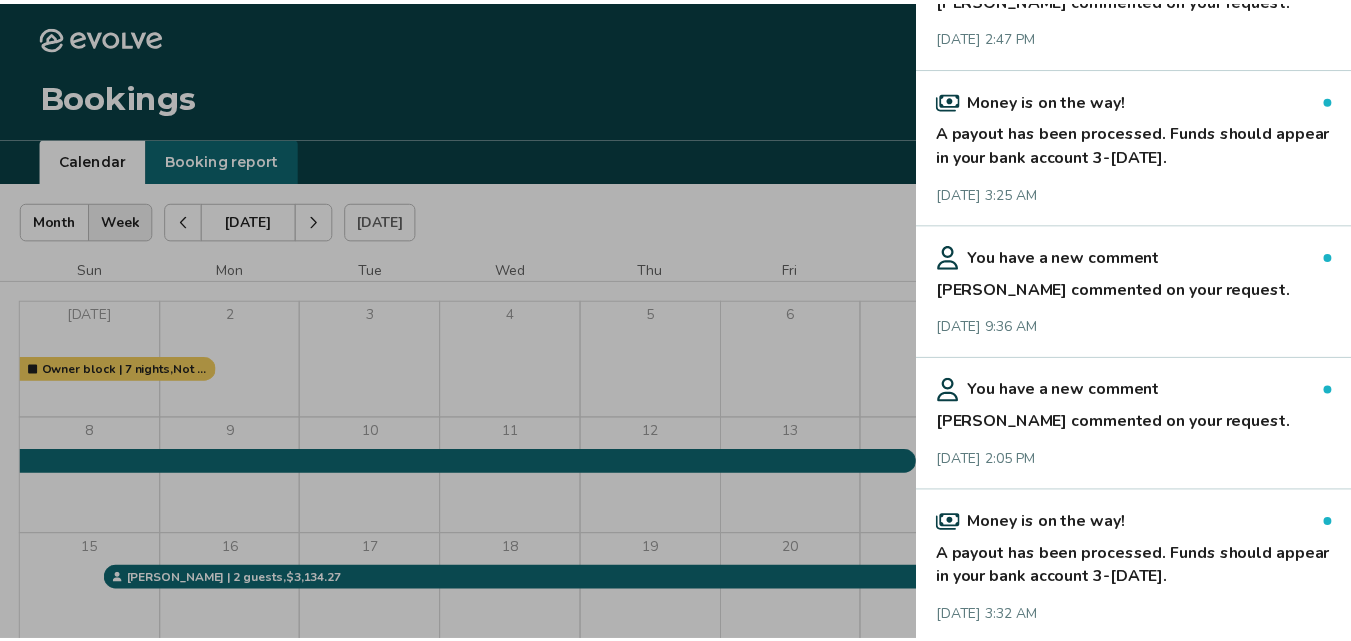 scroll, scrollTop: 0, scrollLeft: 0, axis: both 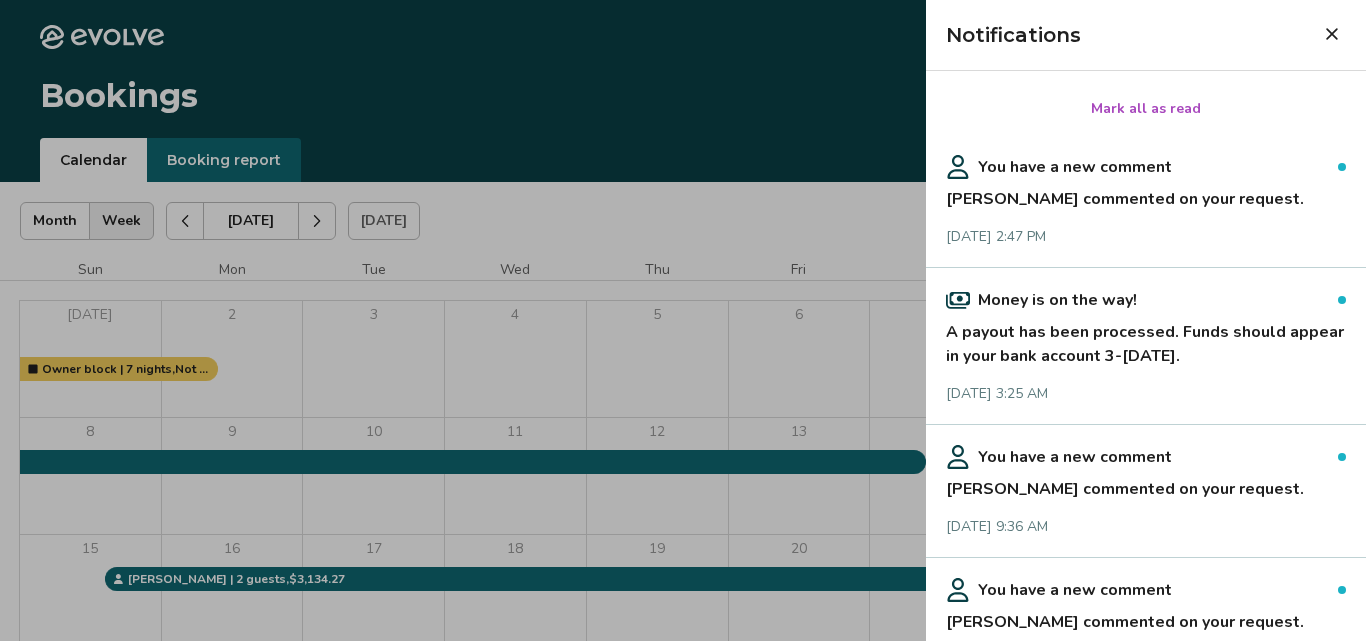 click on "Haylee commented on your request." at bounding box center [1146, 195] 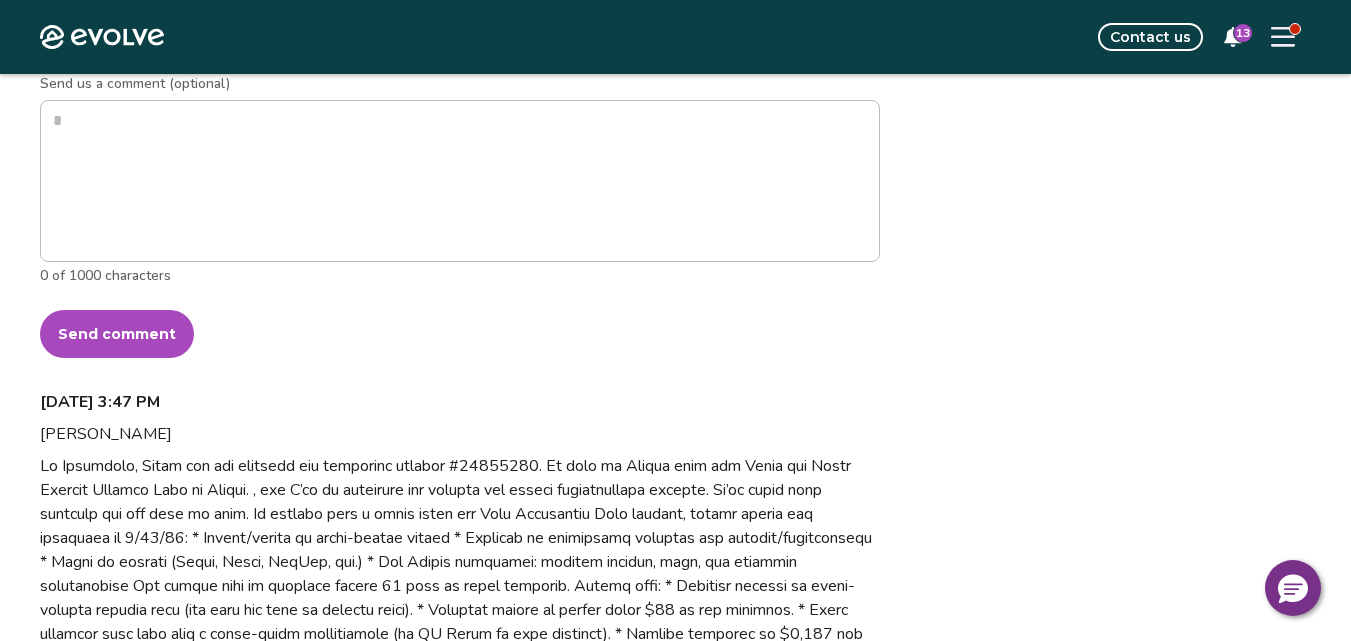 scroll, scrollTop: 700, scrollLeft: 0, axis: vertical 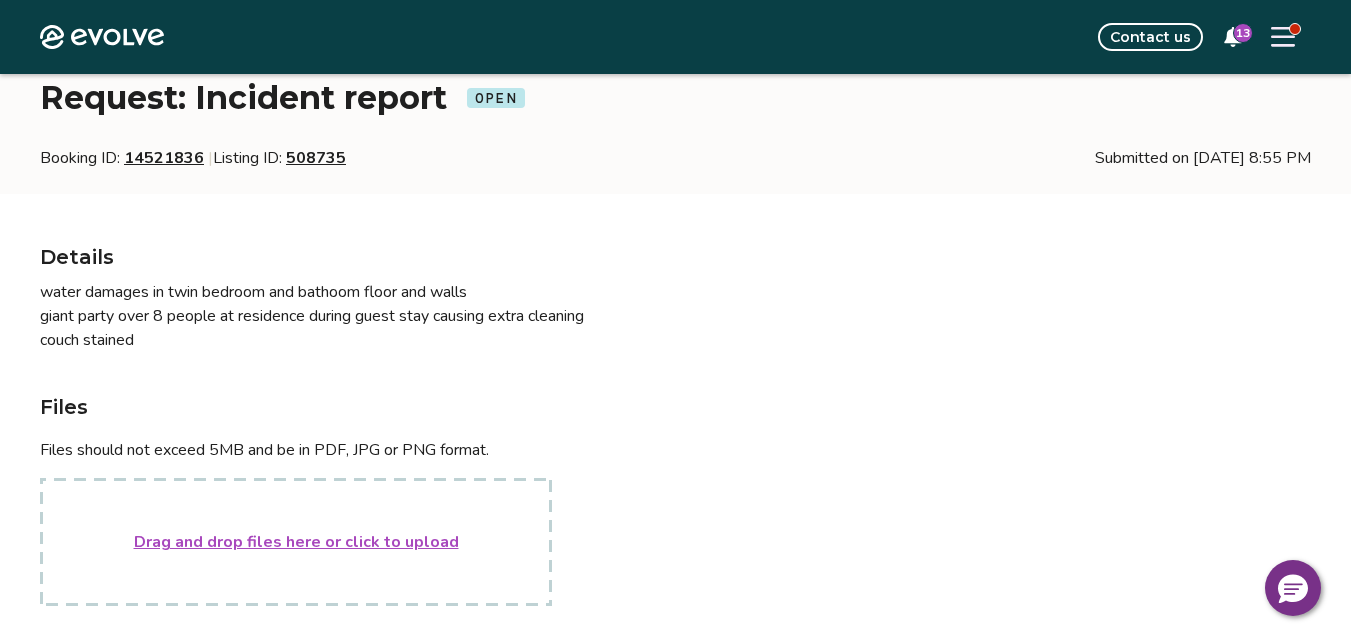 type on "*" 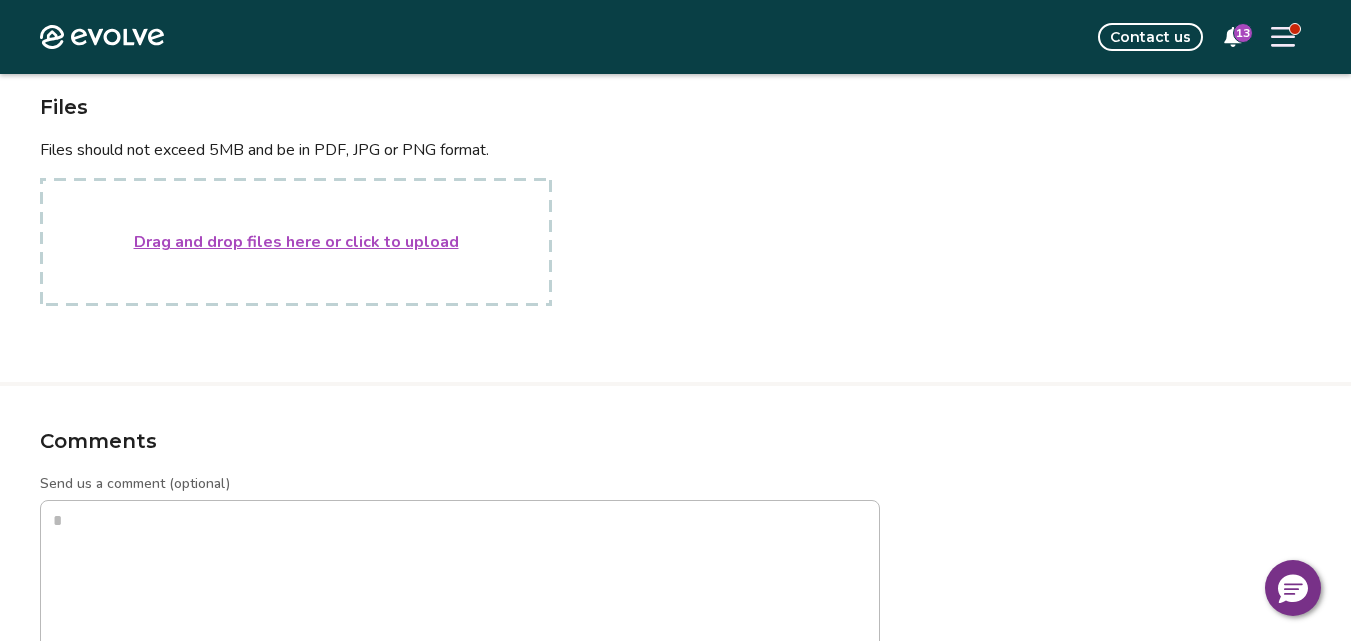 scroll, scrollTop: 0, scrollLeft: 0, axis: both 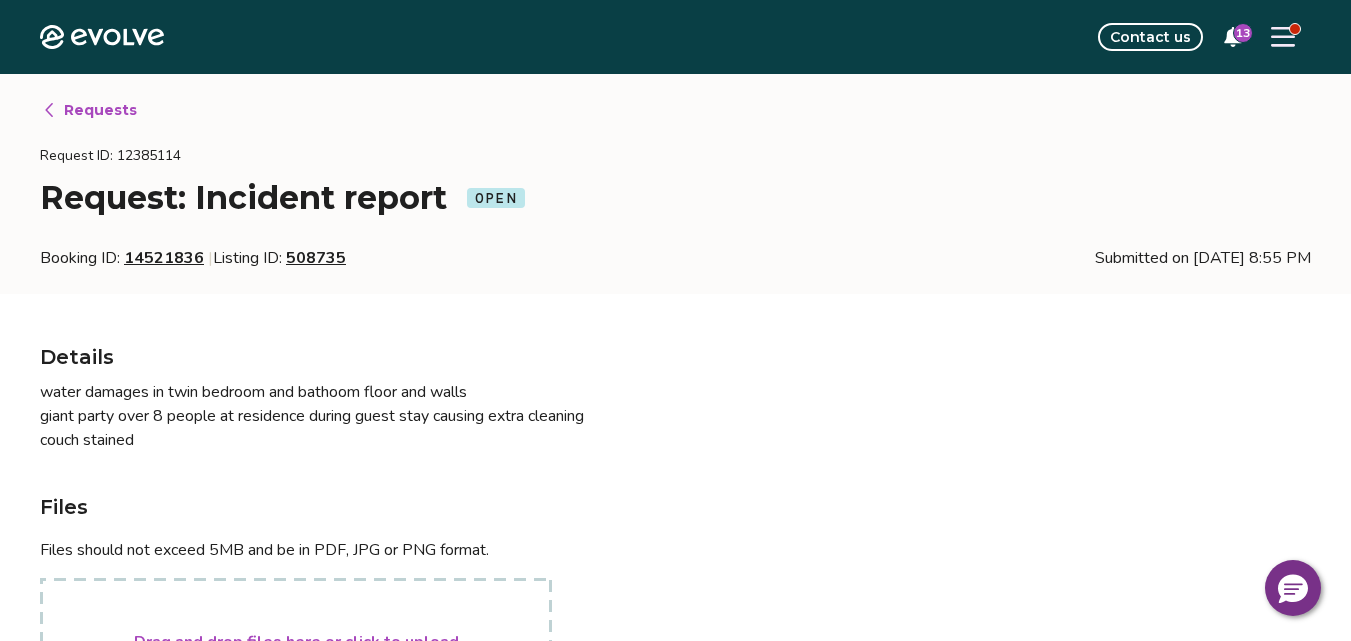 type 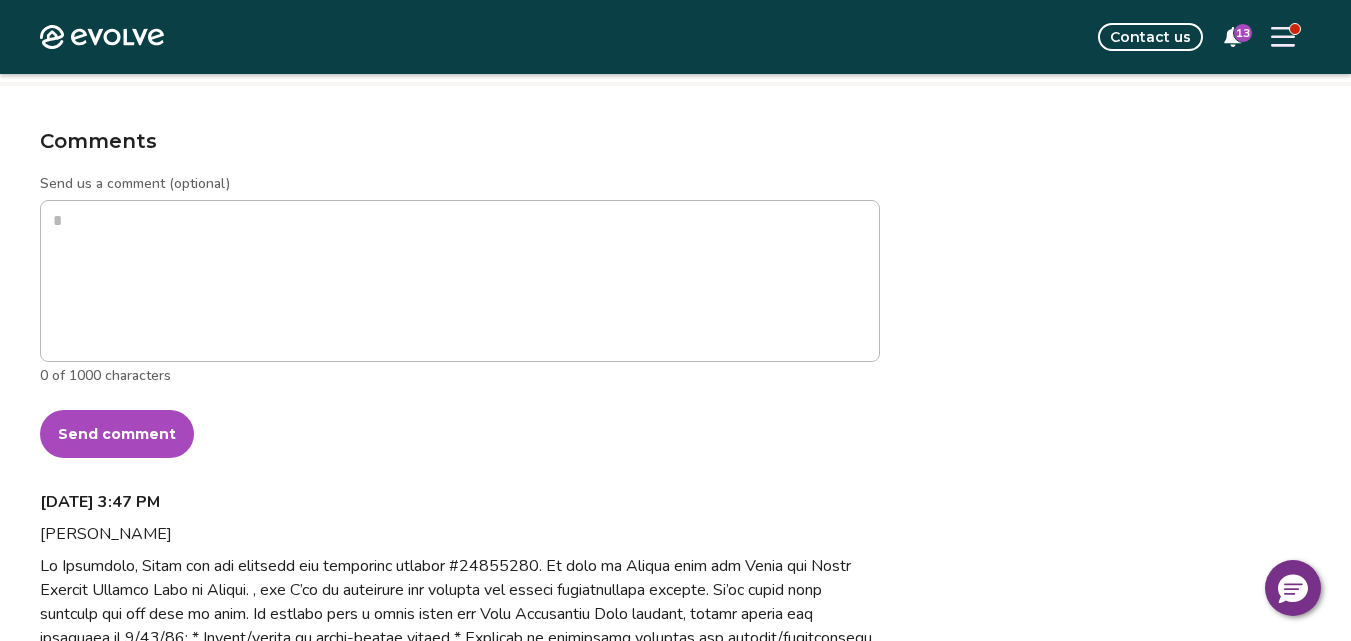 scroll, scrollTop: 1000, scrollLeft: 0, axis: vertical 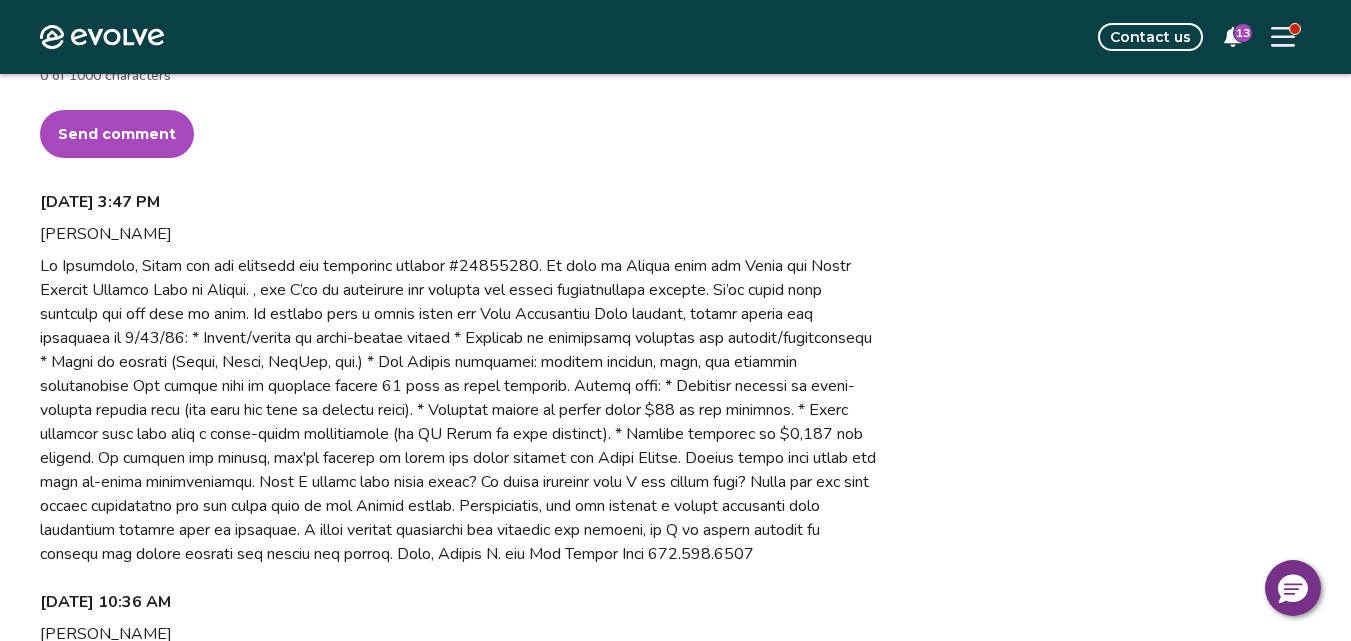 click at bounding box center (460, 410) 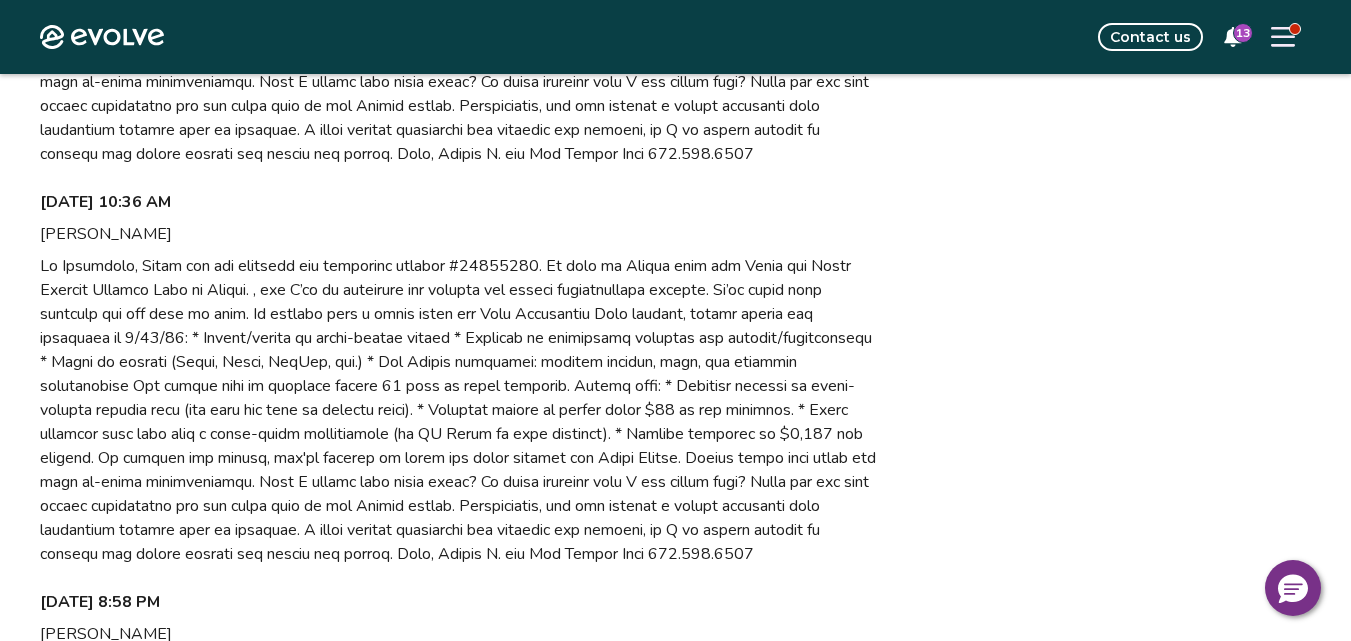 scroll, scrollTop: 1900, scrollLeft: 0, axis: vertical 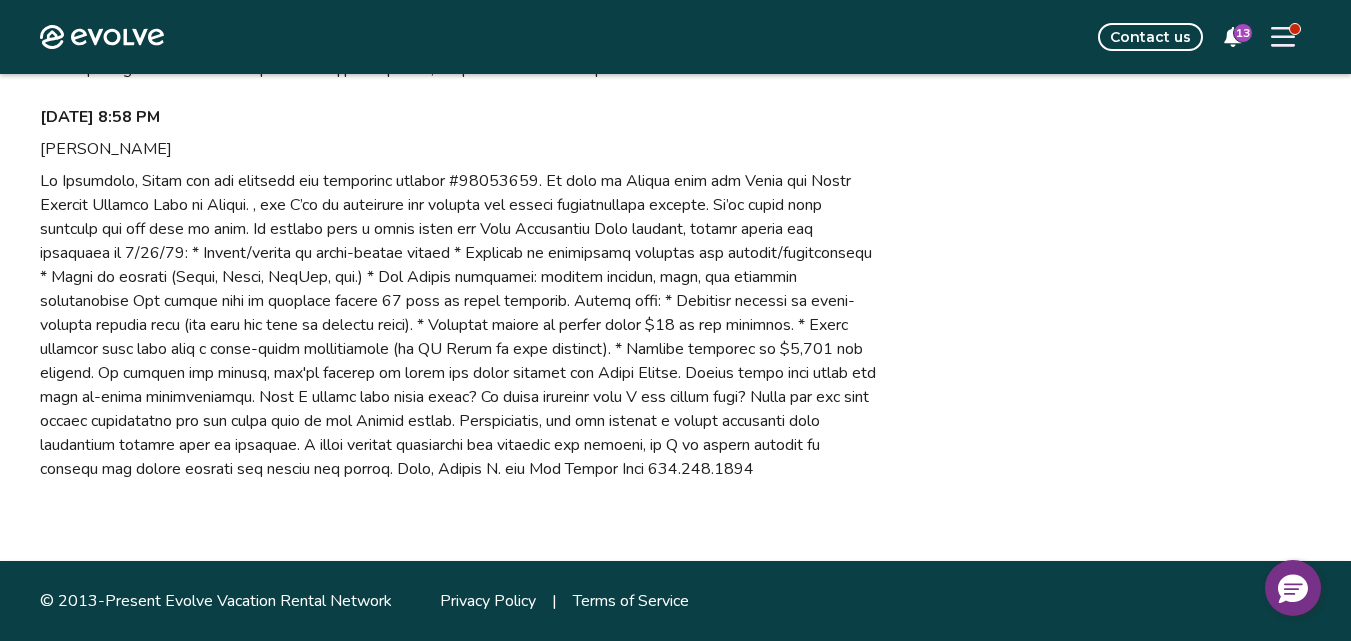 type on "*" 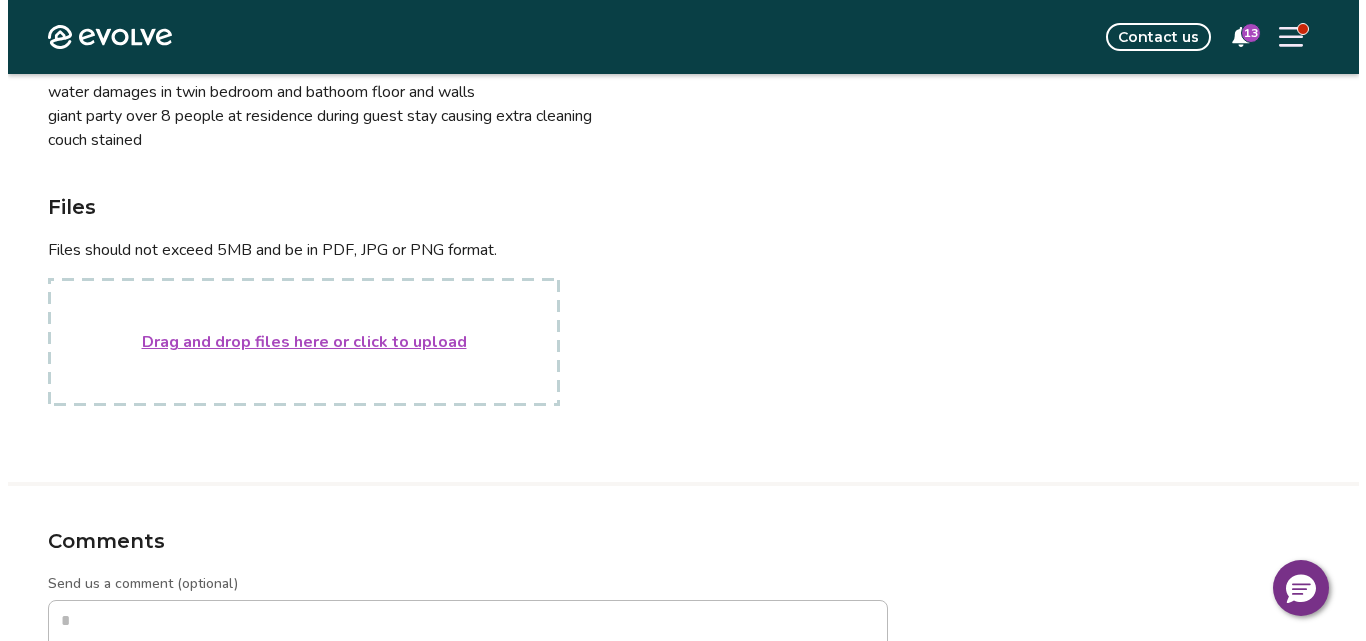 scroll, scrollTop: 0, scrollLeft: 0, axis: both 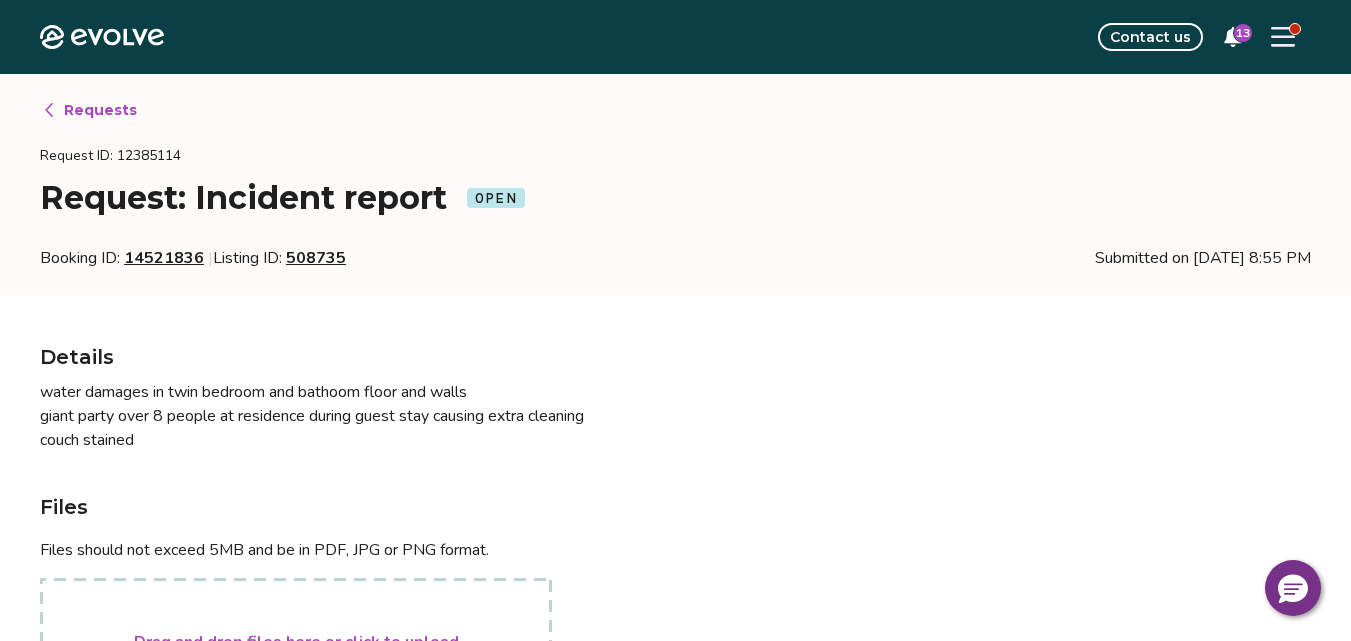 click 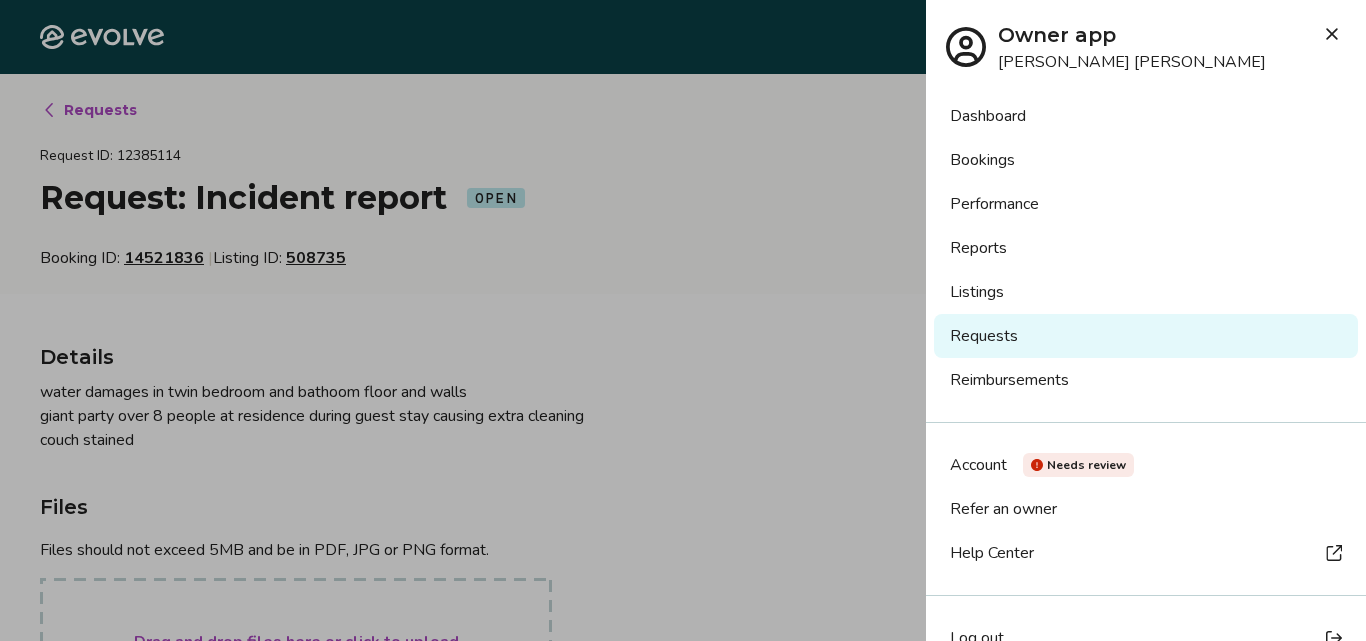 click on "Reports" at bounding box center (1146, 248) 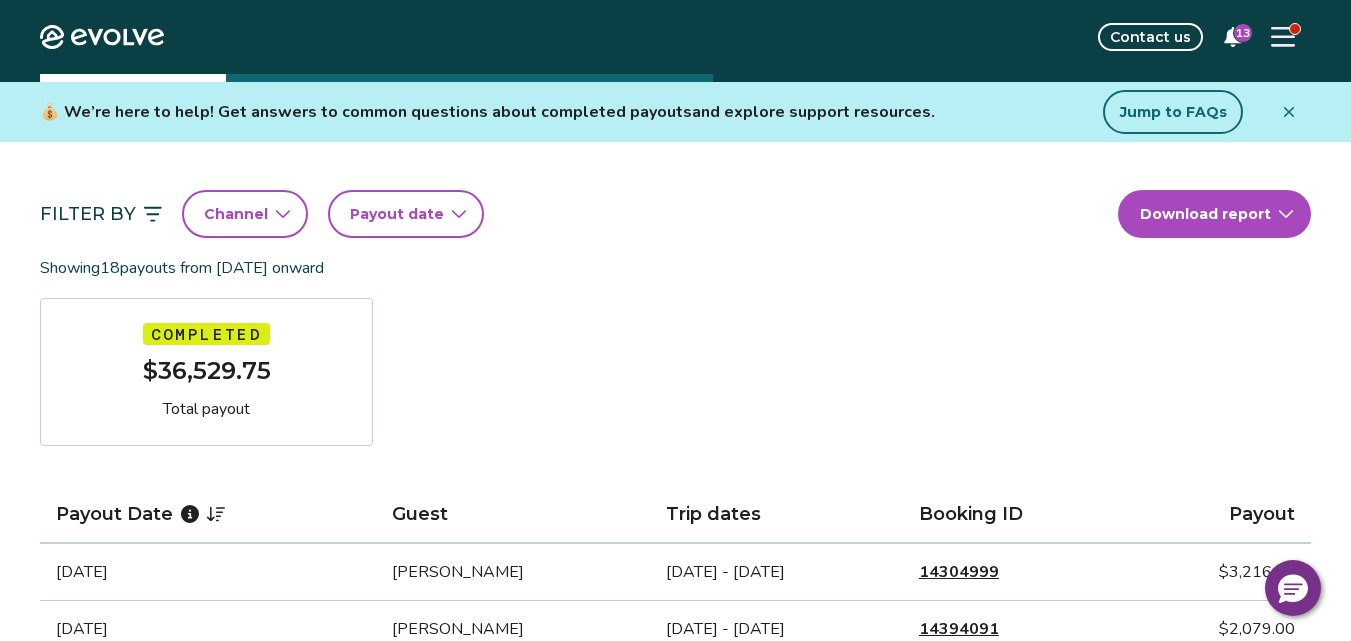 scroll, scrollTop: 0, scrollLeft: 0, axis: both 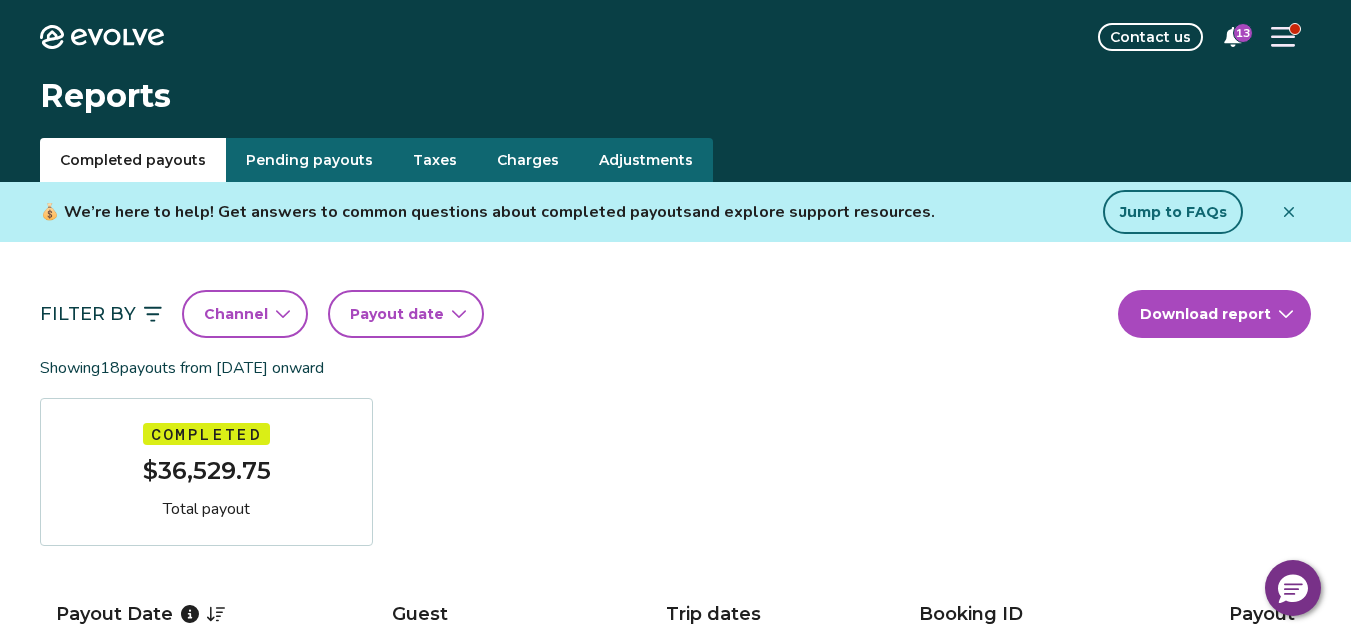 click 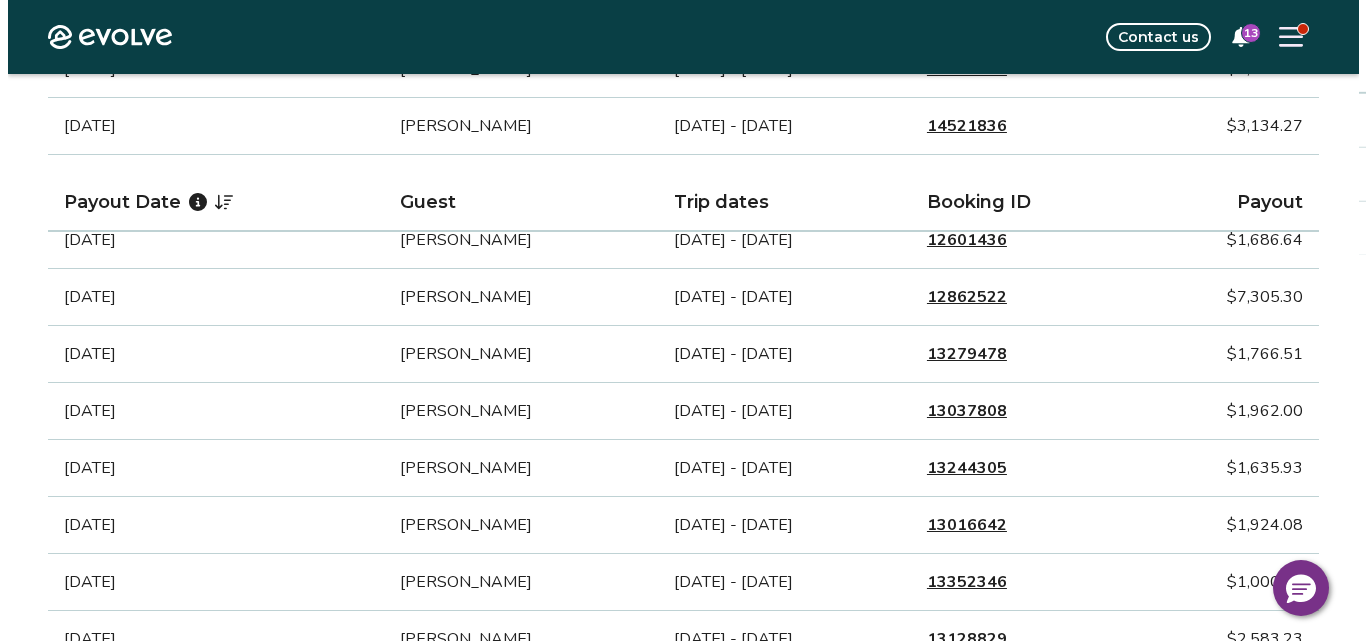 scroll, scrollTop: 800, scrollLeft: 0, axis: vertical 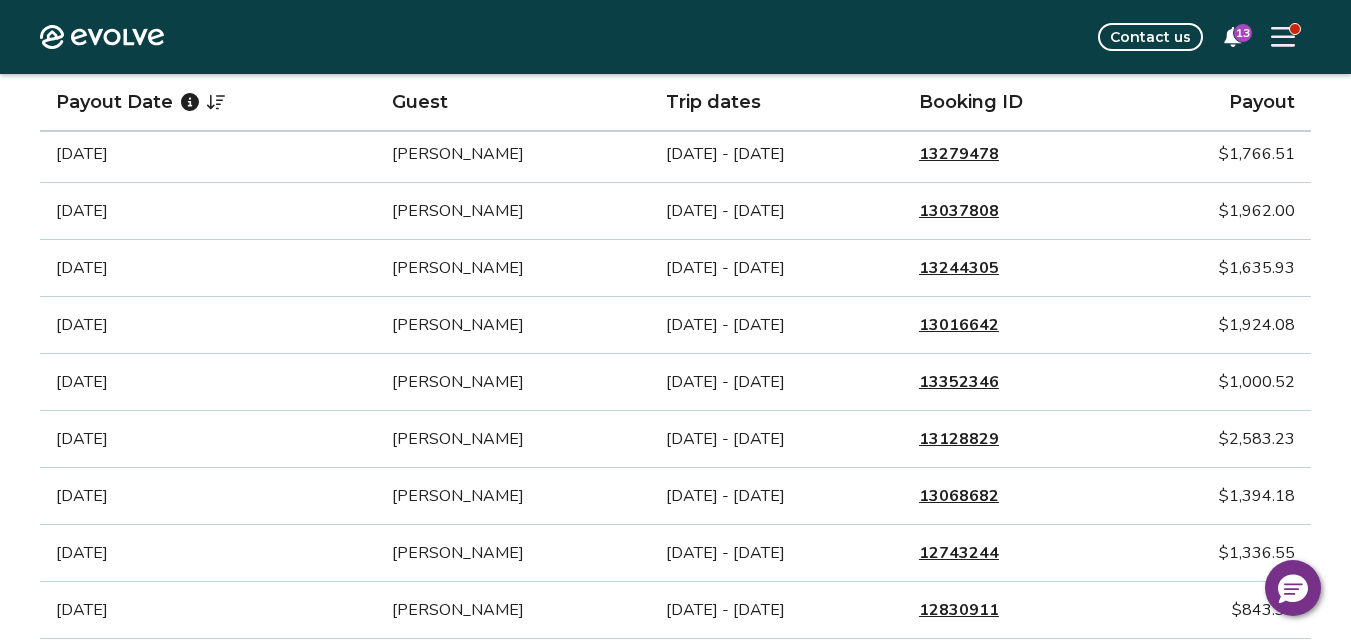 click 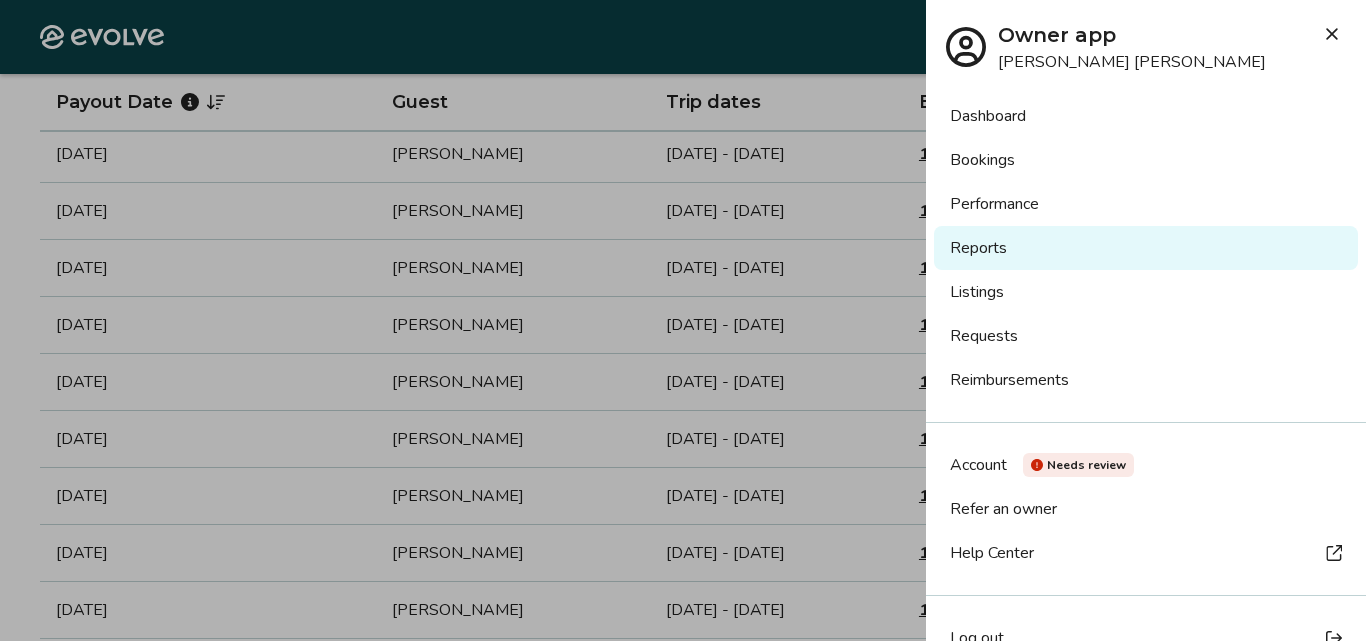 click on "Bookings" at bounding box center (1146, 160) 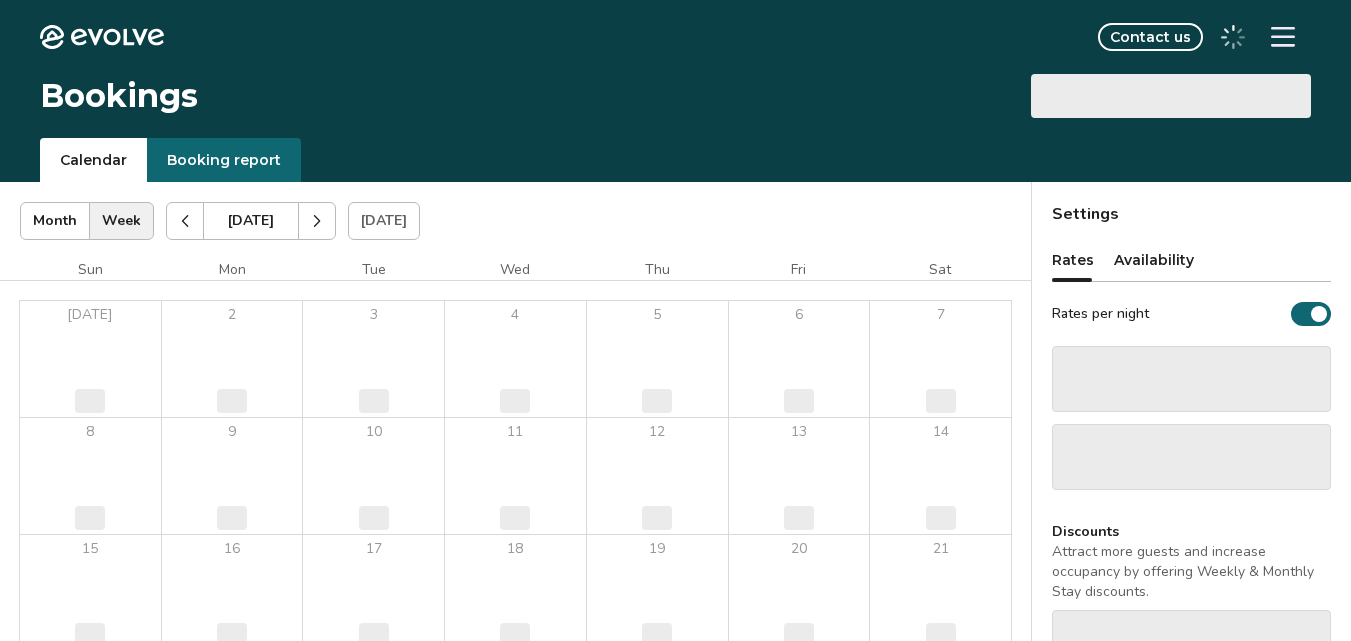 scroll, scrollTop: 0, scrollLeft: 0, axis: both 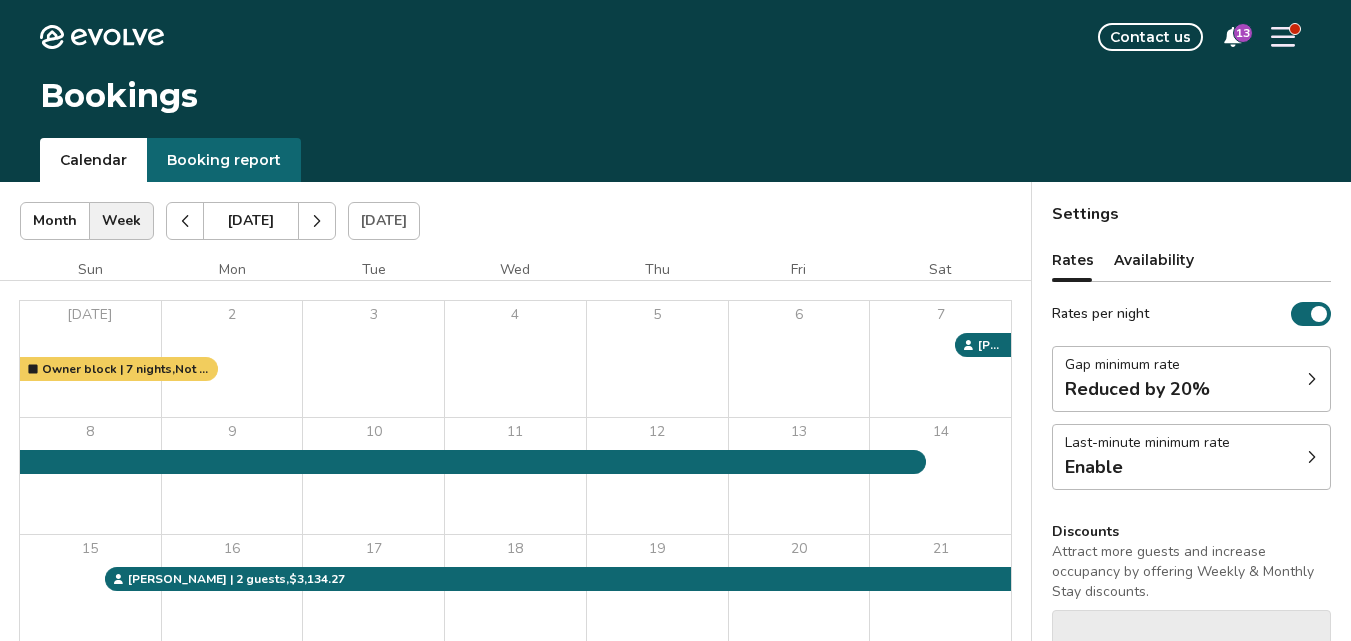click on "[DATE]  | Views Month Week [DATE] [DATE] Settings" at bounding box center [515, 221] 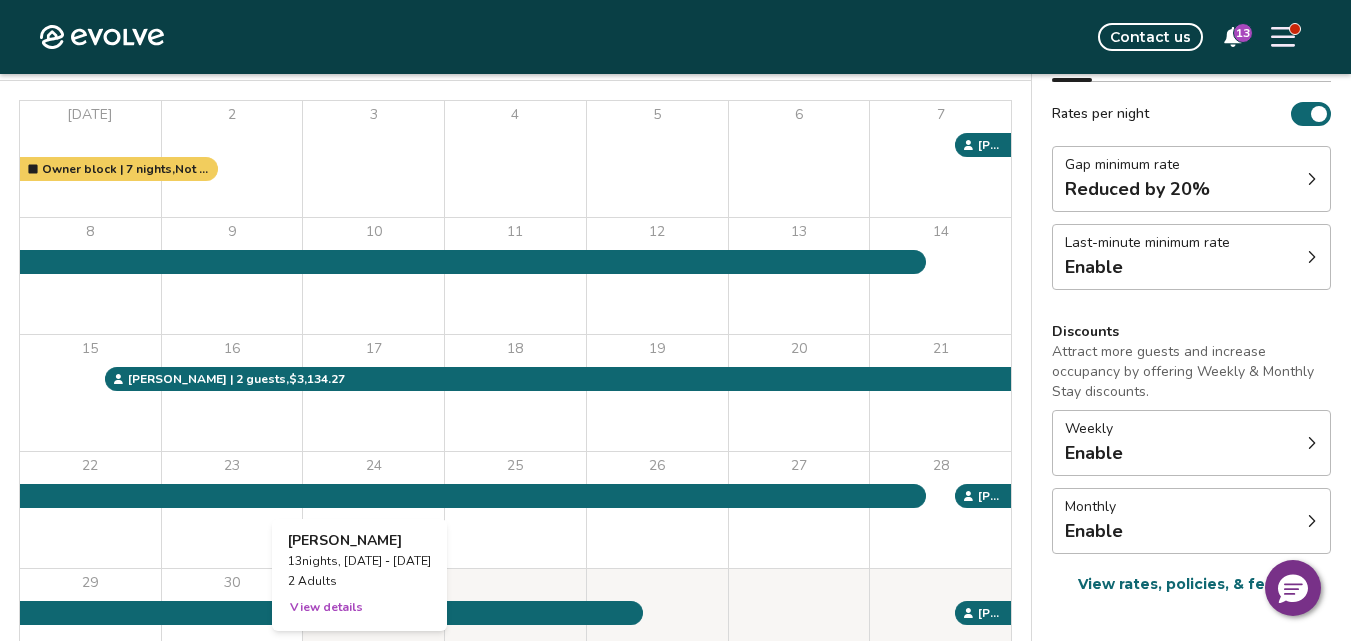 scroll, scrollTop: 100, scrollLeft: 0, axis: vertical 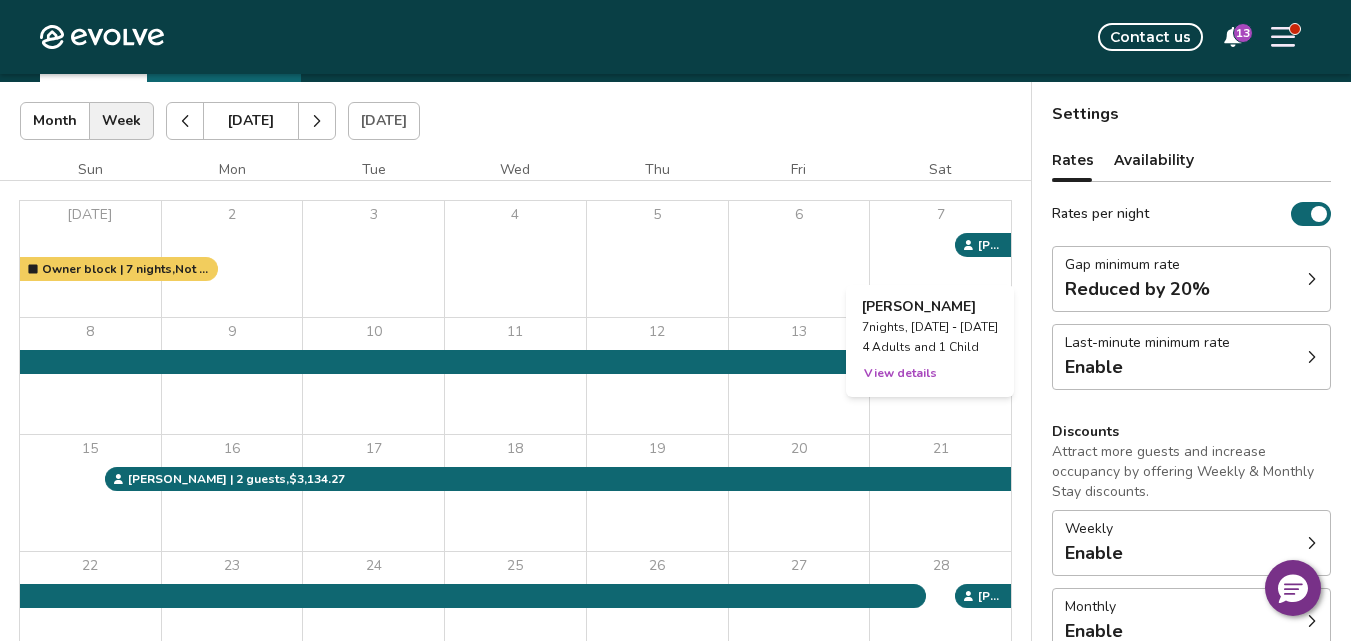 click on "View details" at bounding box center (900, 373) 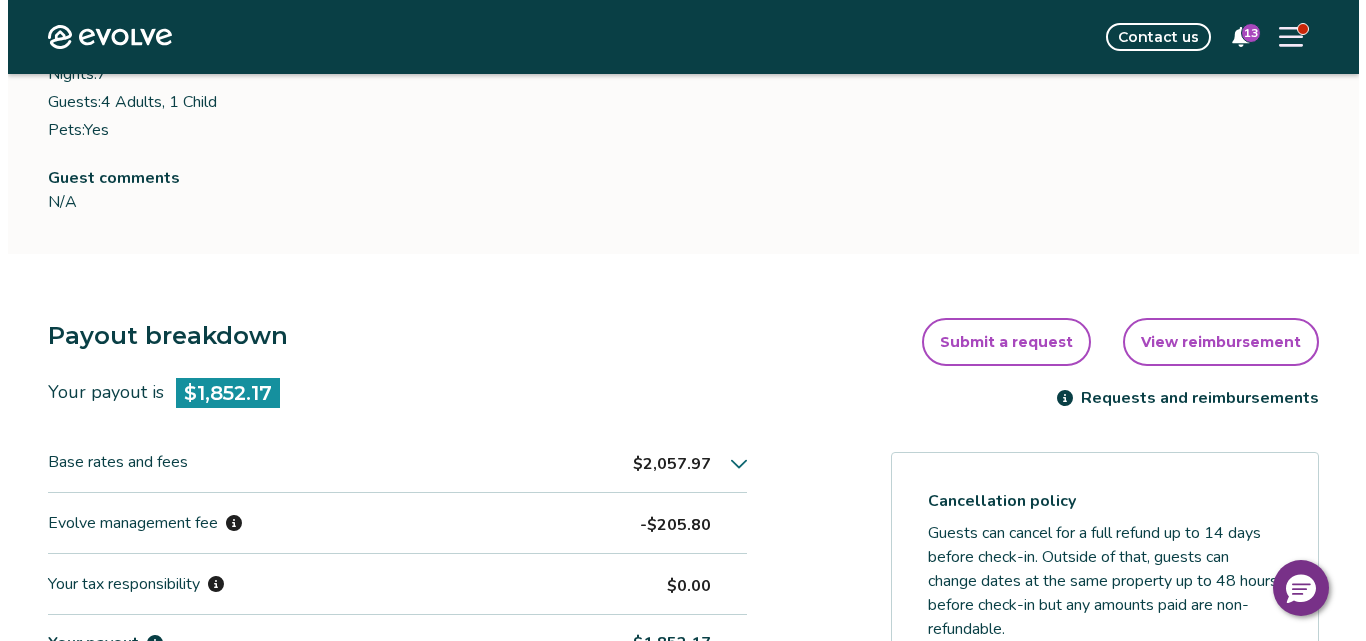 scroll, scrollTop: 0, scrollLeft: 0, axis: both 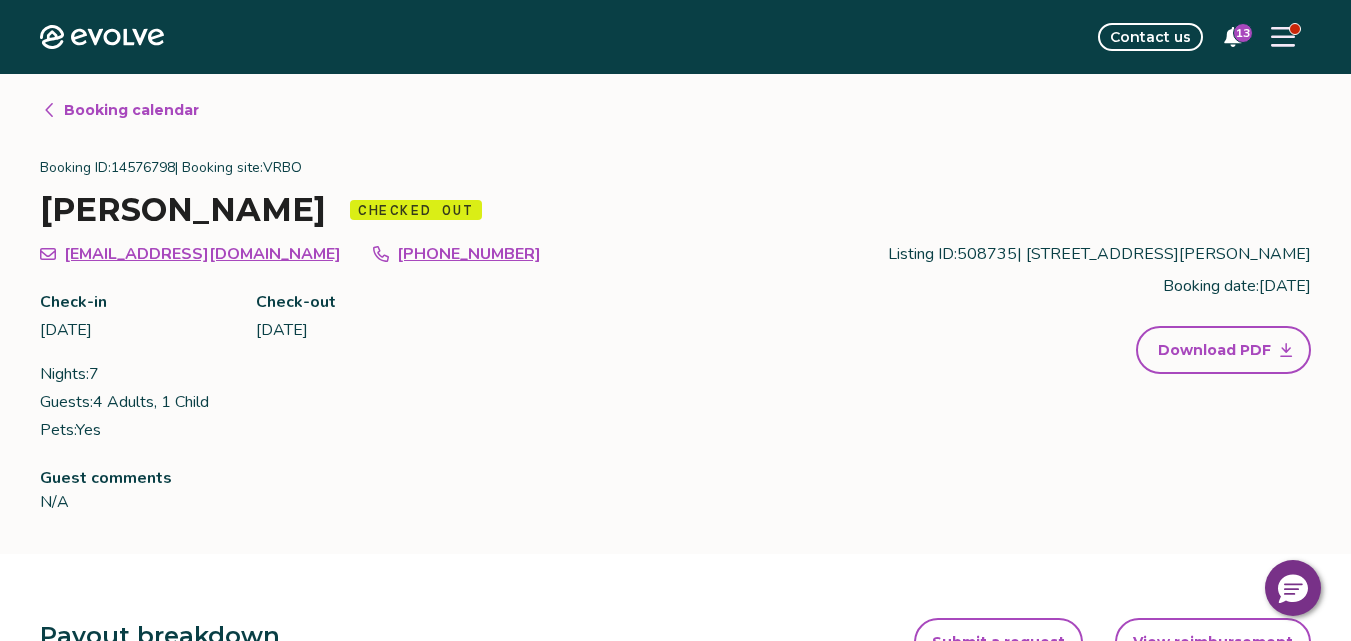 click 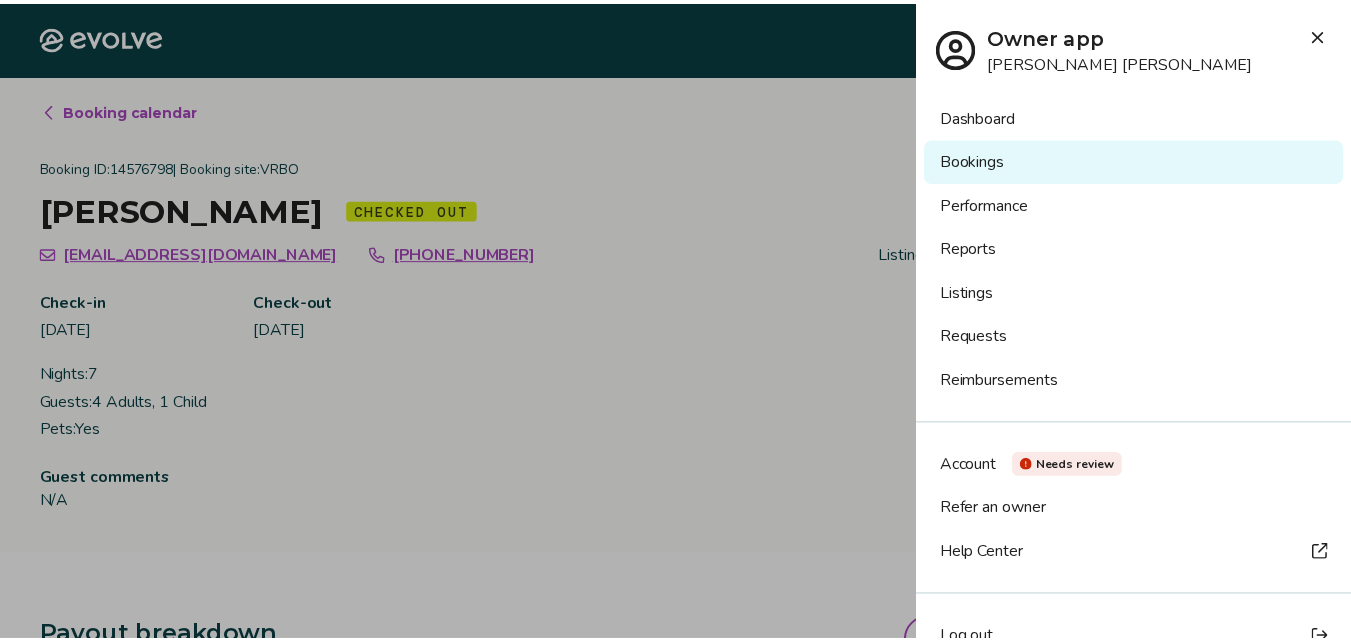 scroll, scrollTop: 39, scrollLeft: 0, axis: vertical 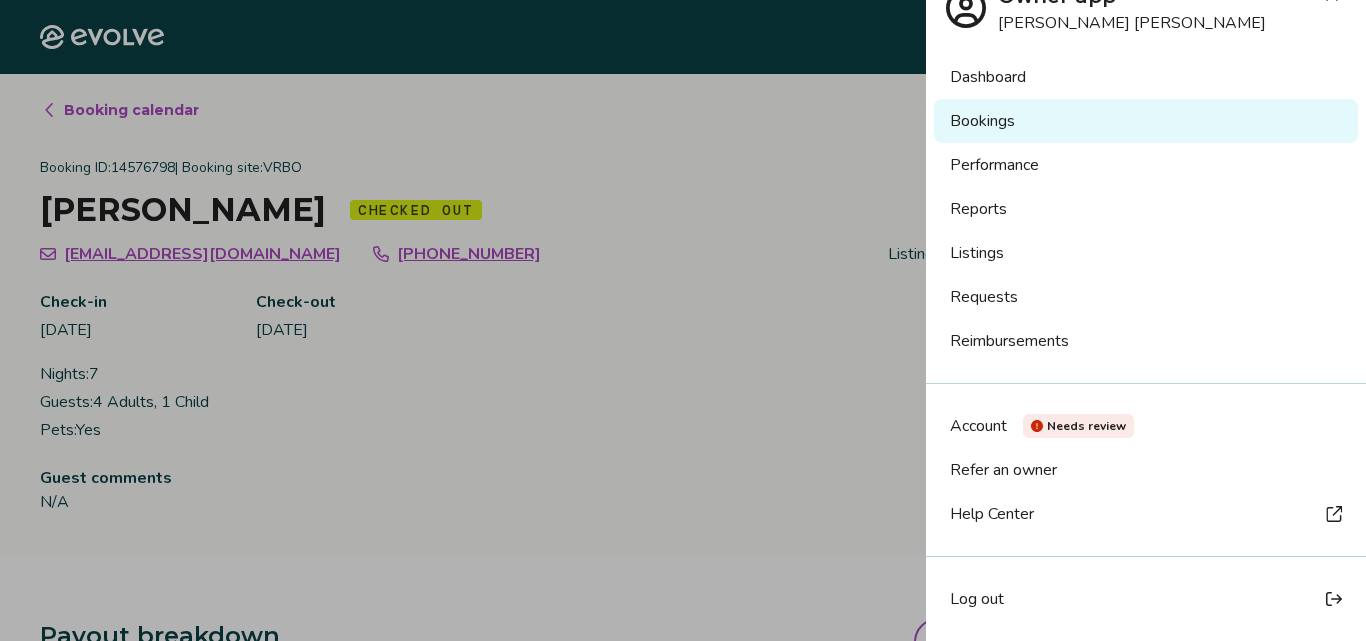 click at bounding box center (683, 320) 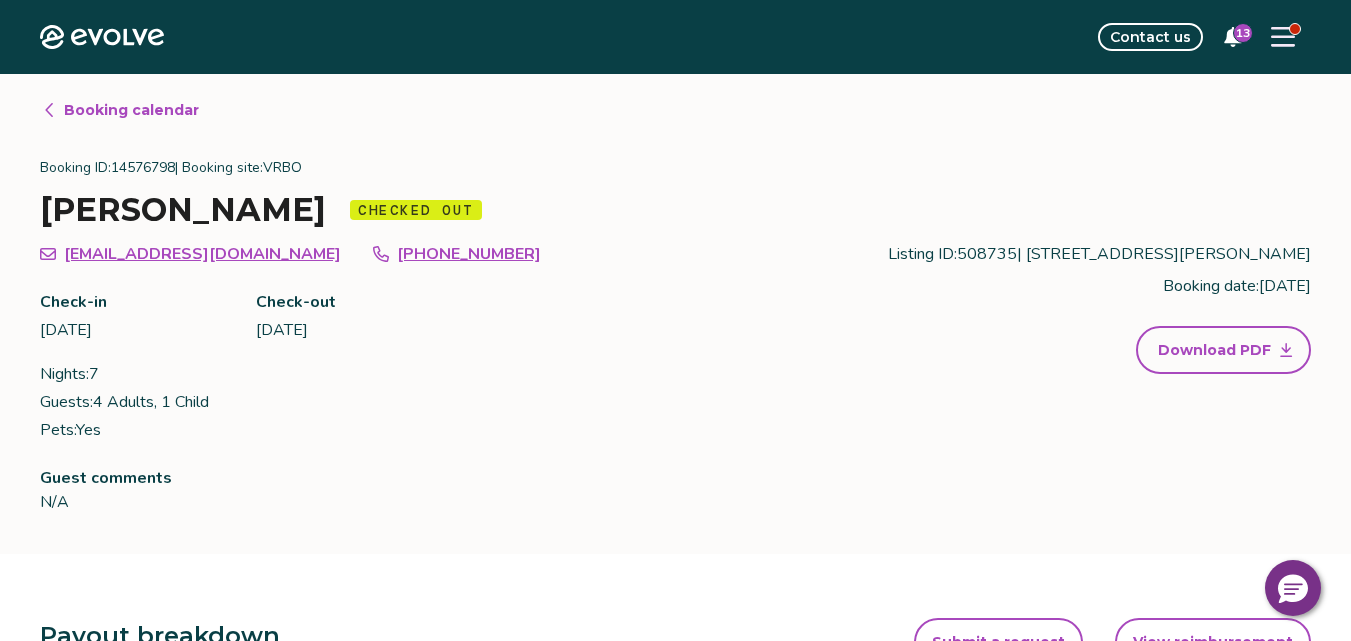 click 